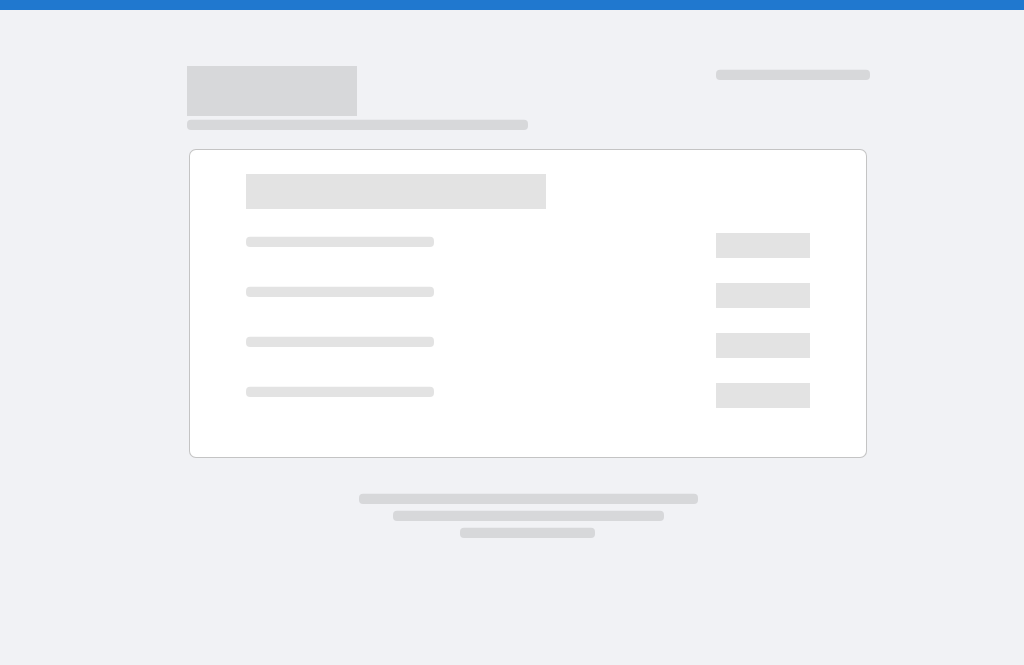 scroll, scrollTop: 0, scrollLeft: 0, axis: both 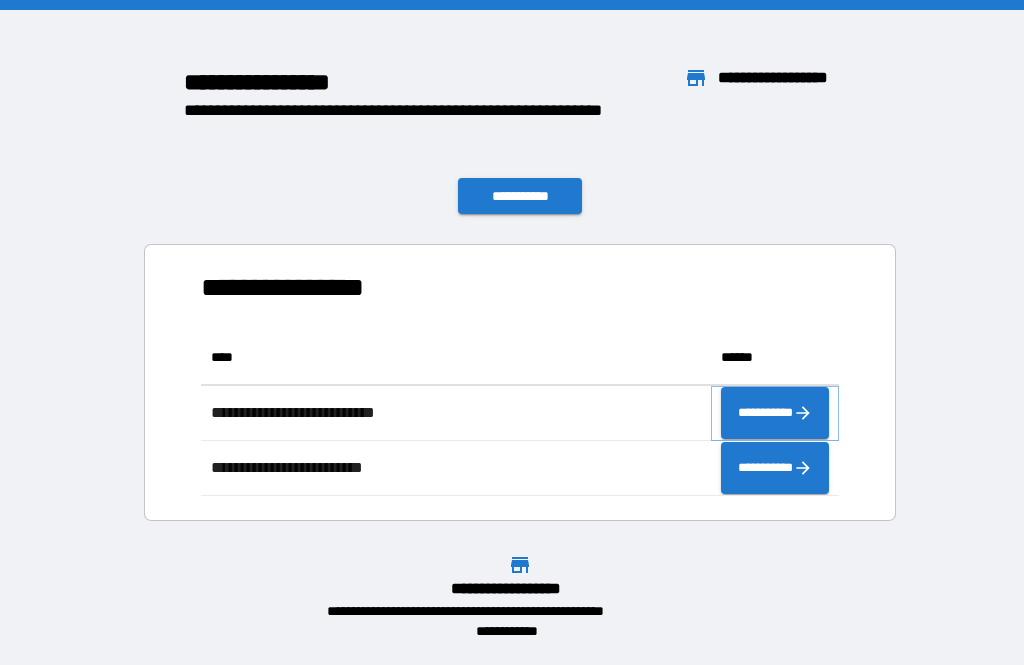 click on "**********" at bounding box center [775, 413] 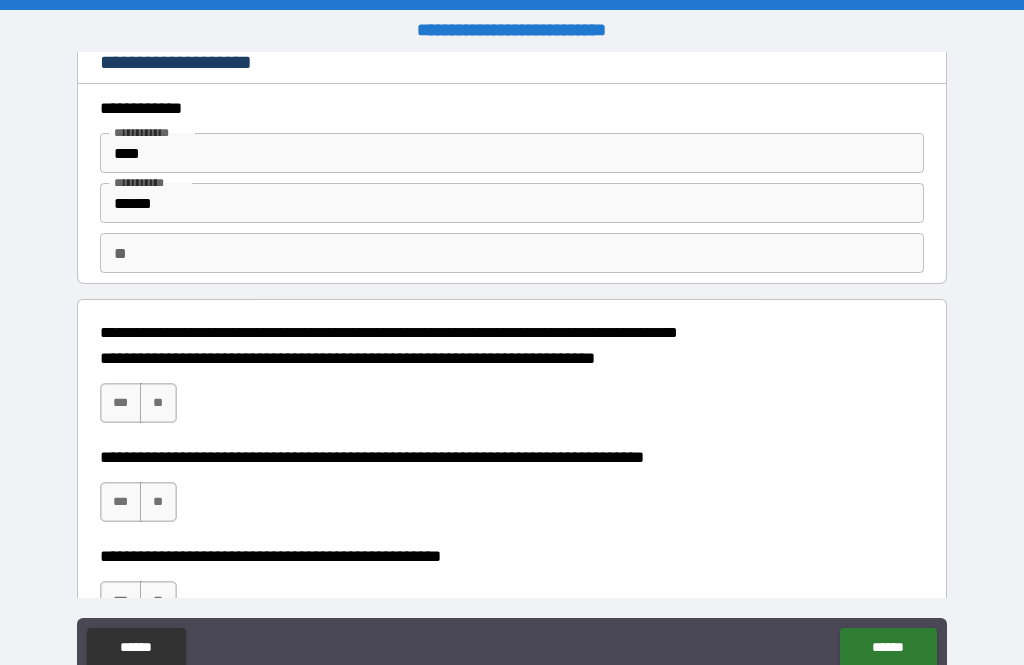 scroll, scrollTop: 11, scrollLeft: 0, axis: vertical 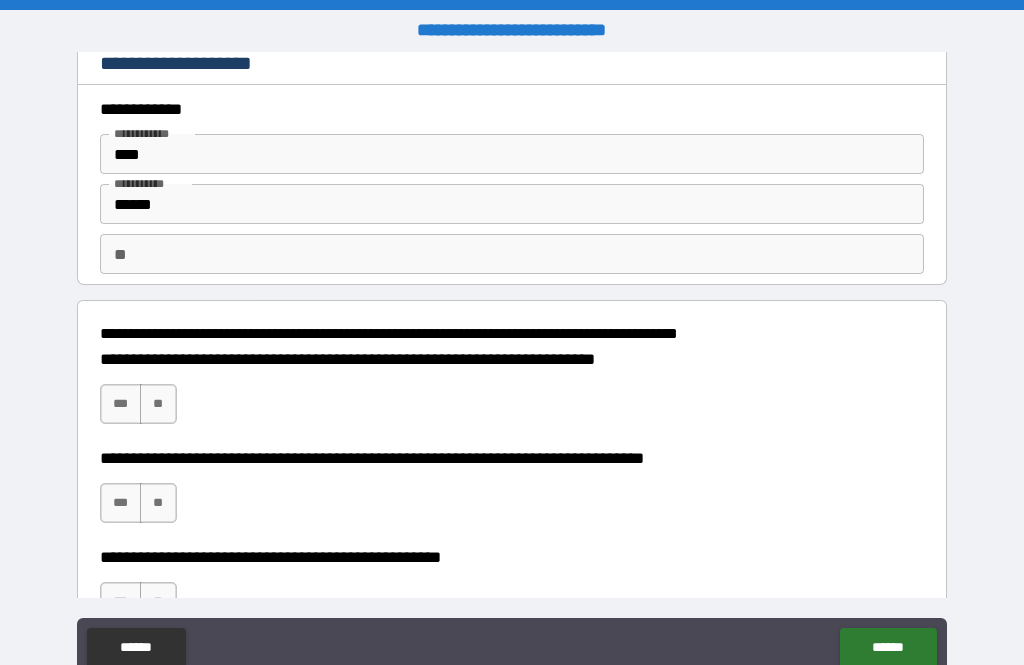 click on "**" at bounding box center [158, 404] 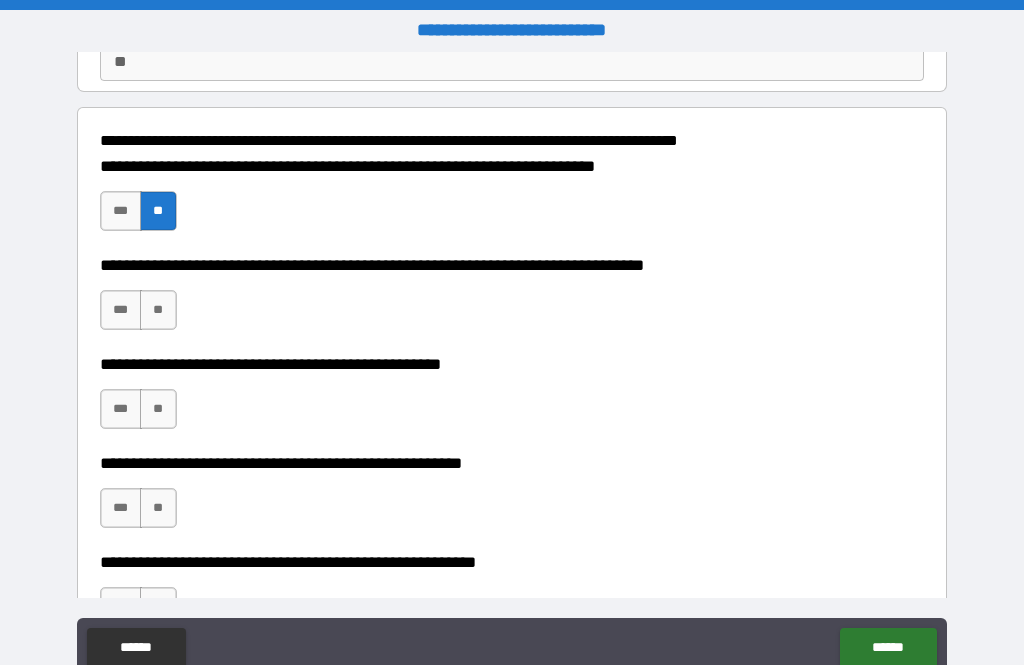 scroll, scrollTop: 205, scrollLeft: 0, axis: vertical 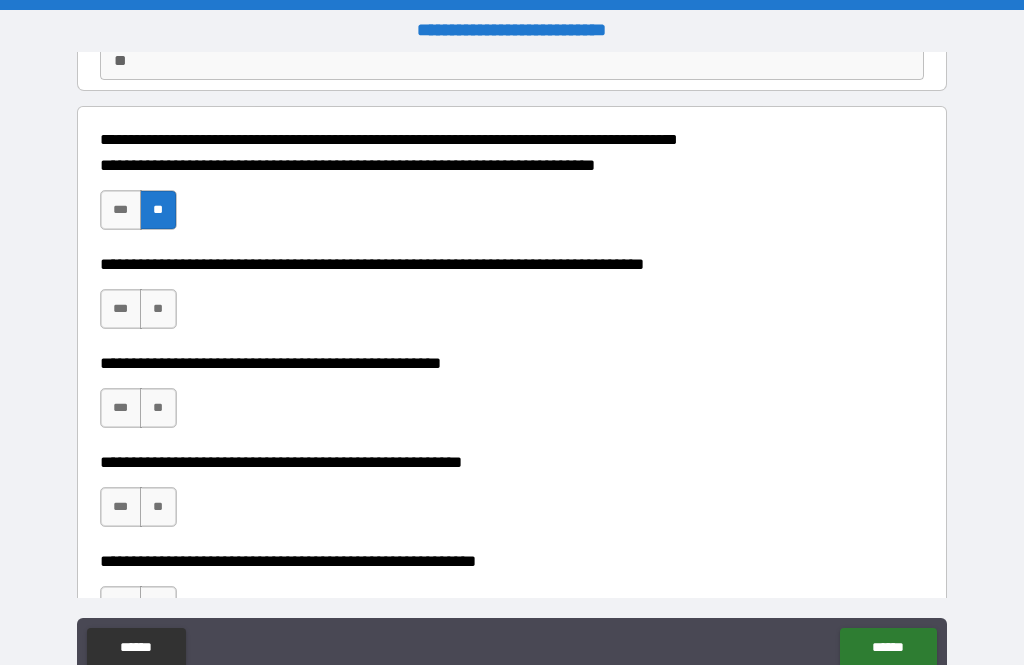 click on "**" at bounding box center (158, 408) 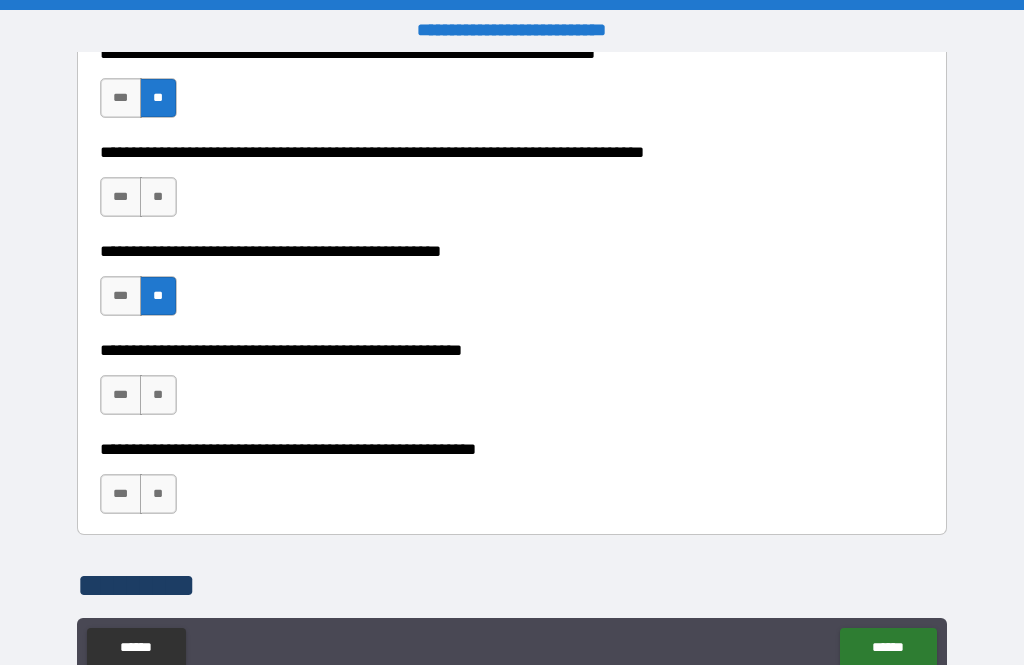 scroll, scrollTop: 332, scrollLeft: 0, axis: vertical 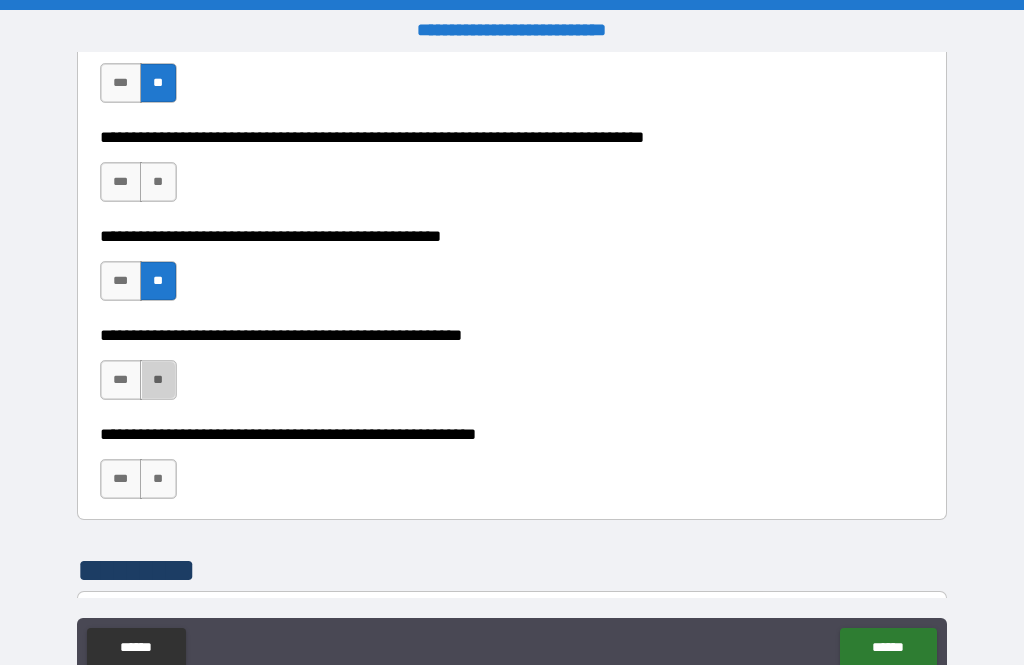click on "**" at bounding box center (158, 380) 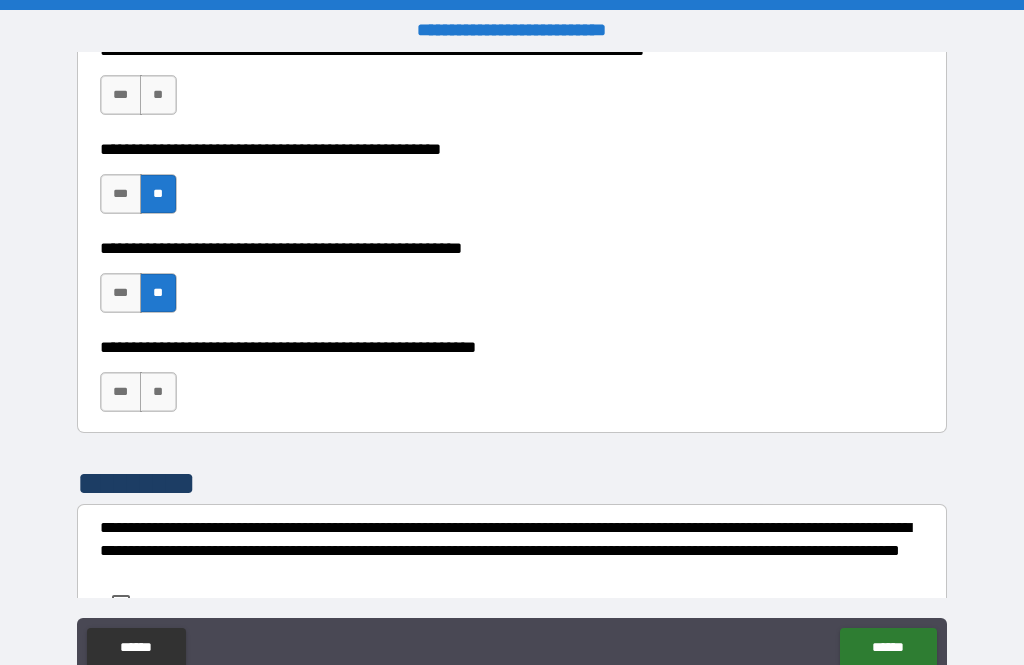 scroll, scrollTop: 420, scrollLeft: 0, axis: vertical 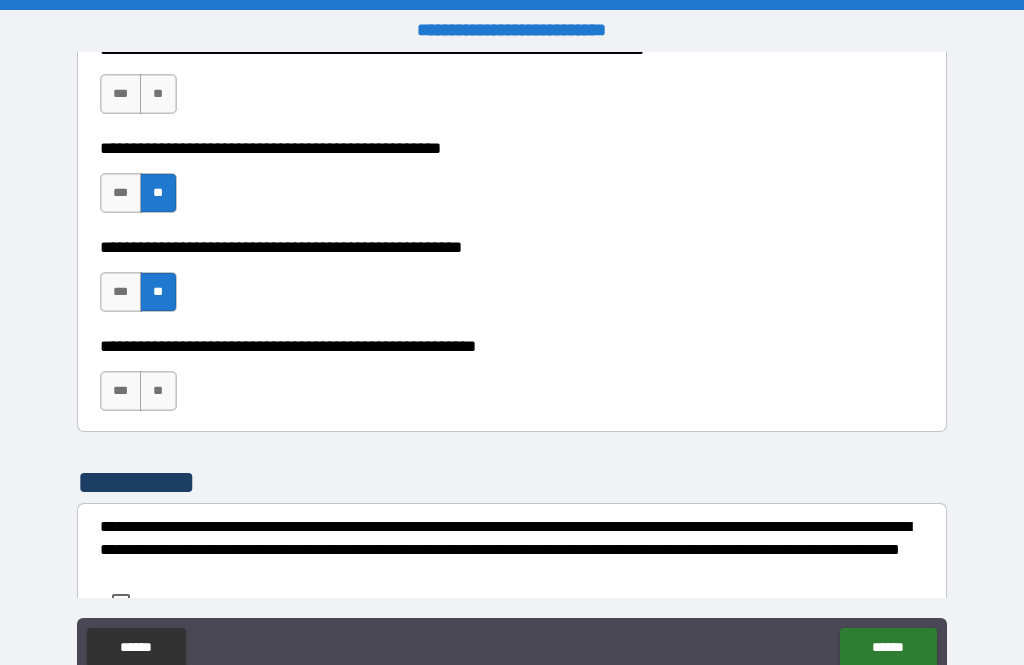 click on "**" at bounding box center [158, 391] 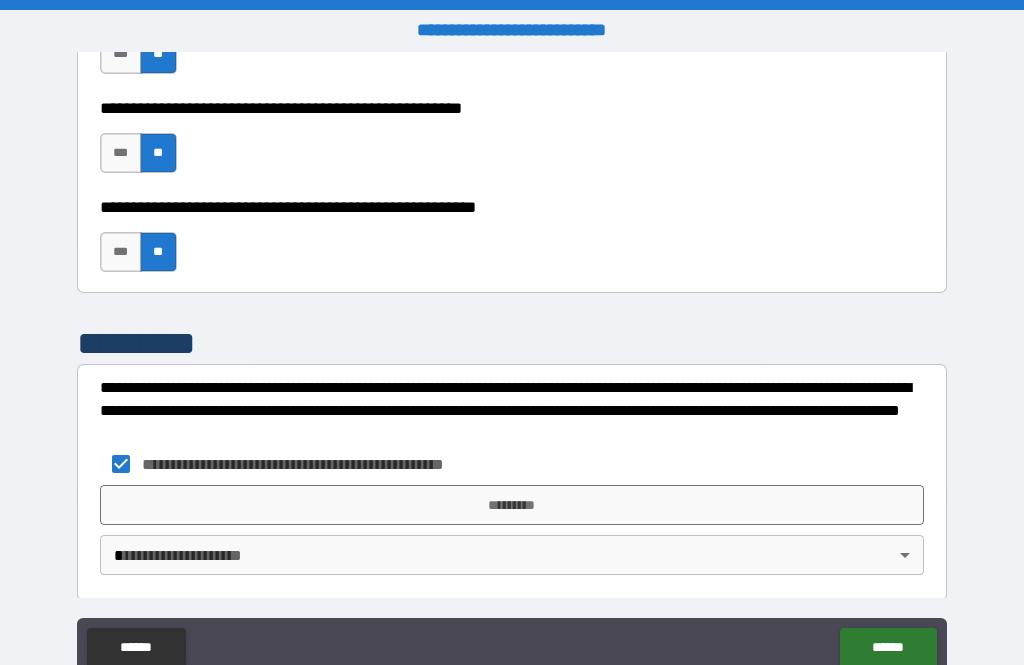 scroll, scrollTop: 558, scrollLeft: 0, axis: vertical 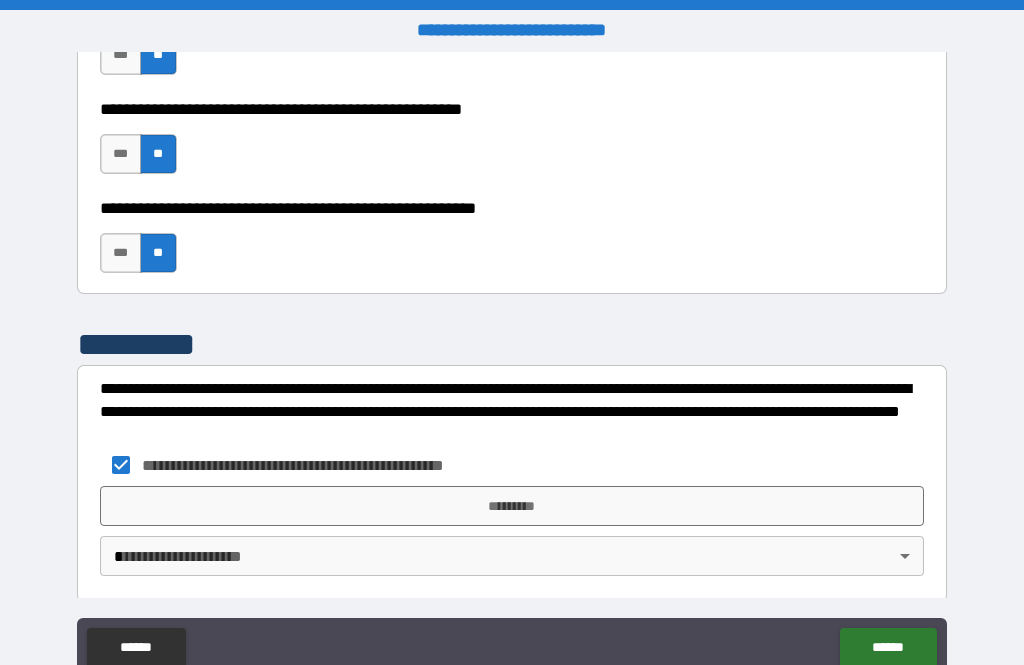click on "*********" at bounding box center [512, 506] 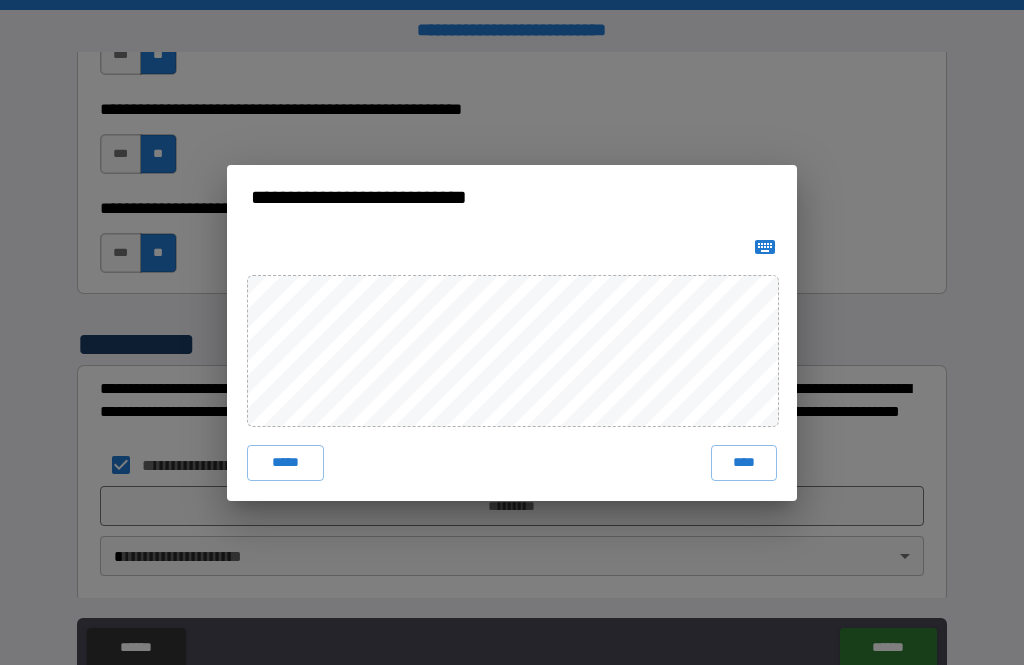 click on "****" at bounding box center [744, 463] 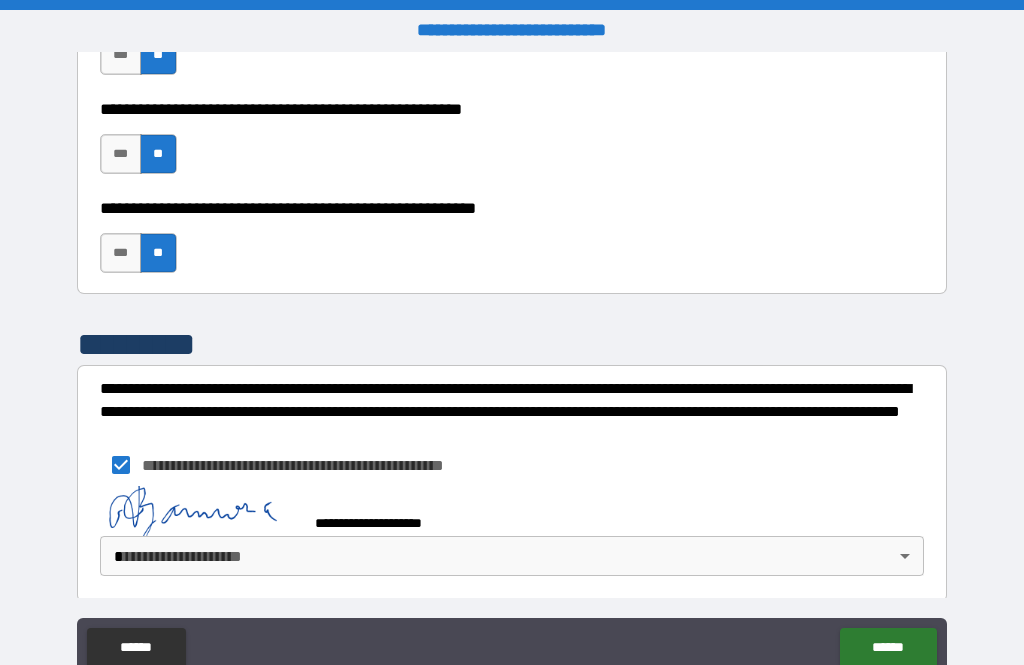 scroll, scrollTop: 557, scrollLeft: 0, axis: vertical 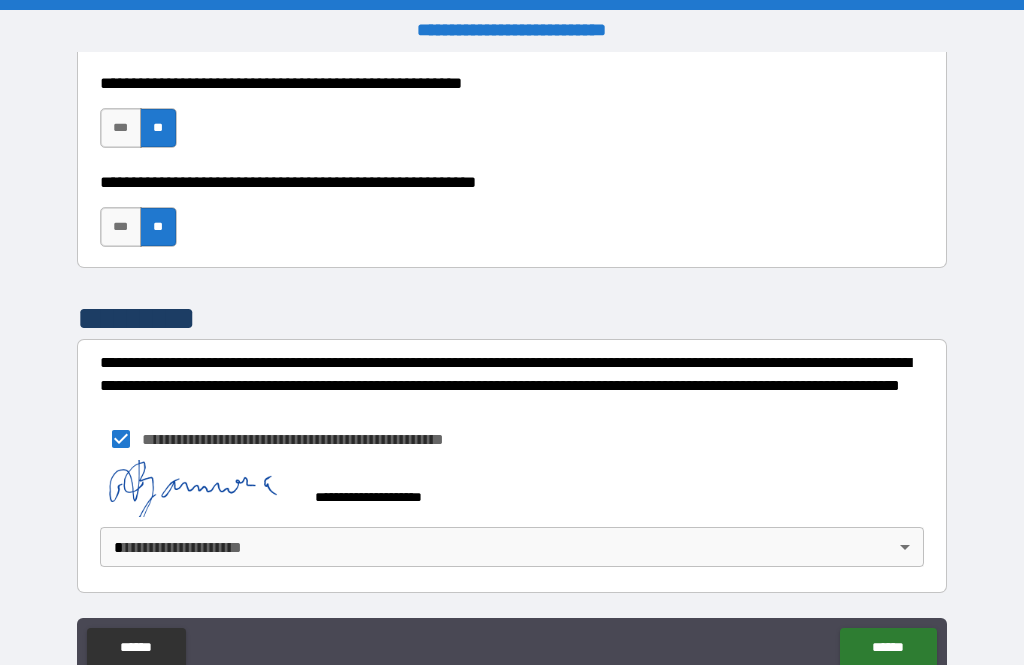 click on "******" at bounding box center [888, 648] 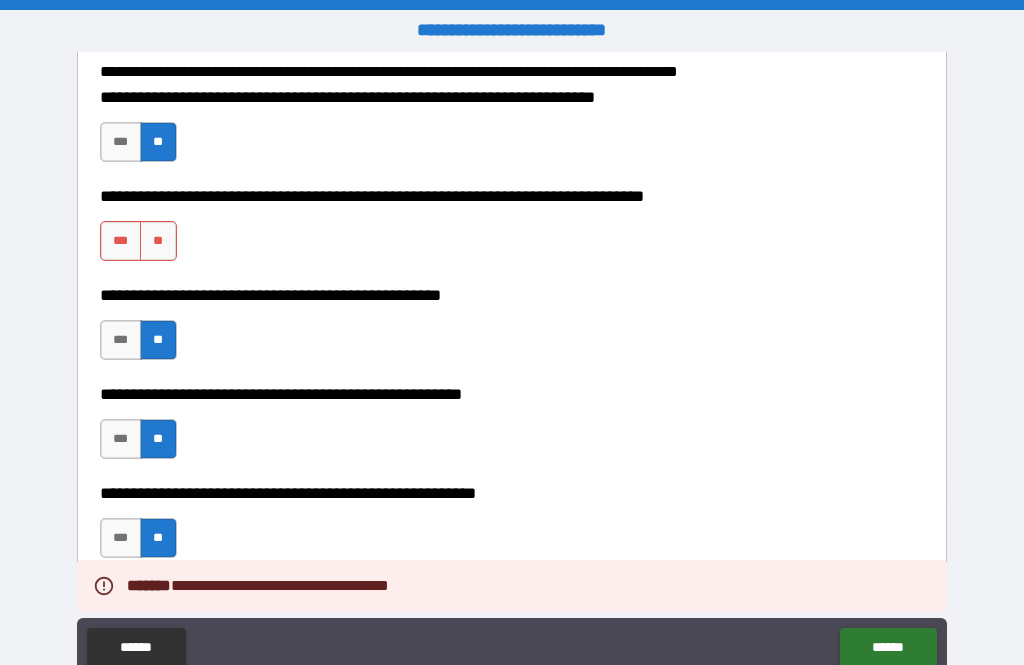 scroll, scrollTop: 255, scrollLeft: 0, axis: vertical 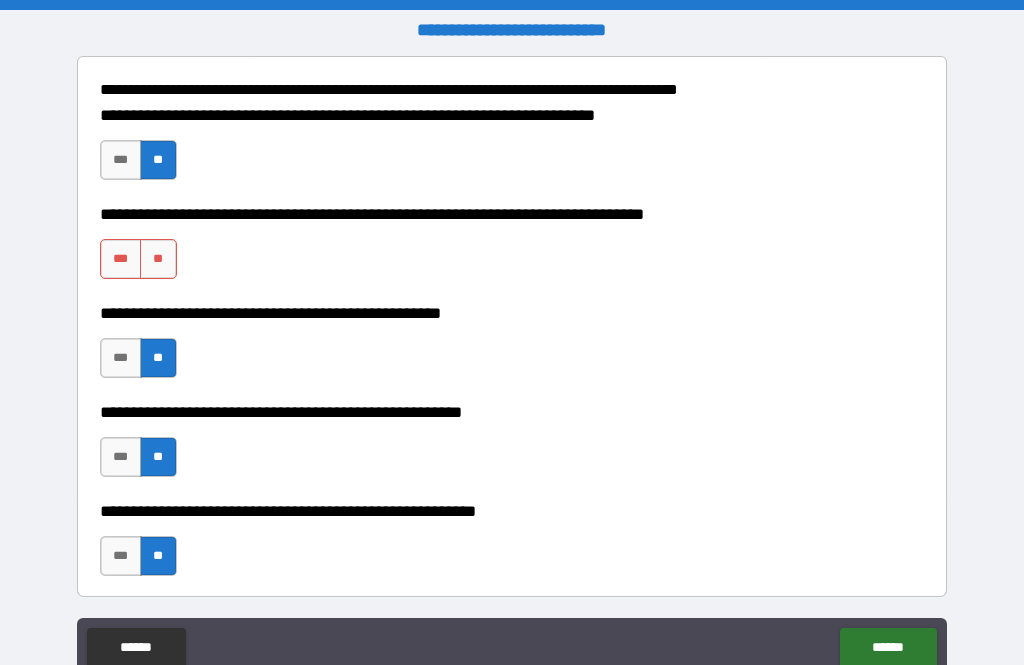 click on "**" at bounding box center (158, 259) 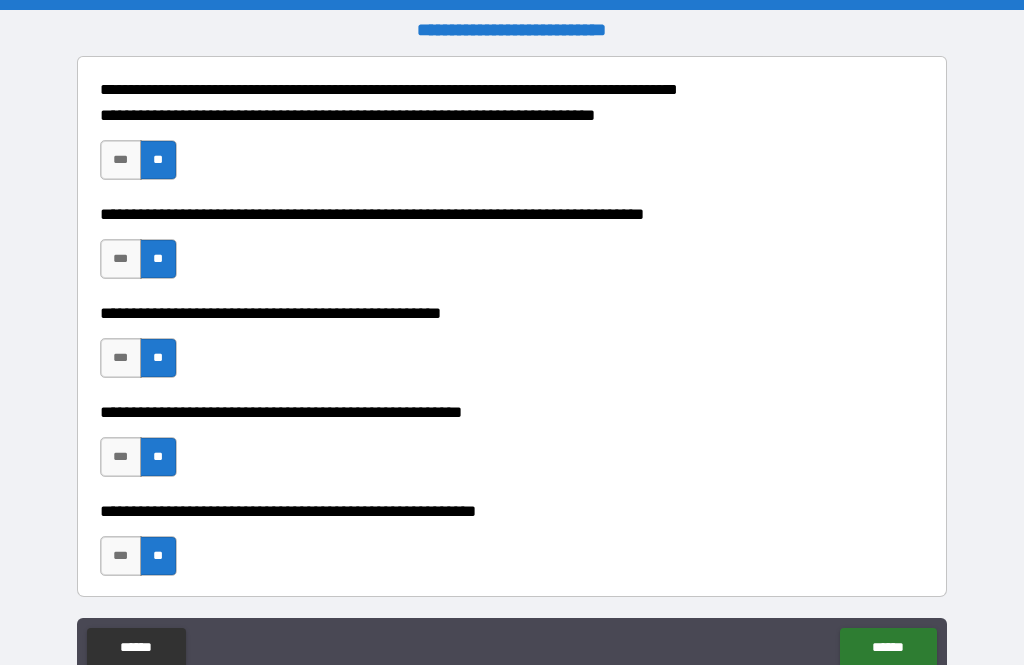 click on "******" at bounding box center [888, 648] 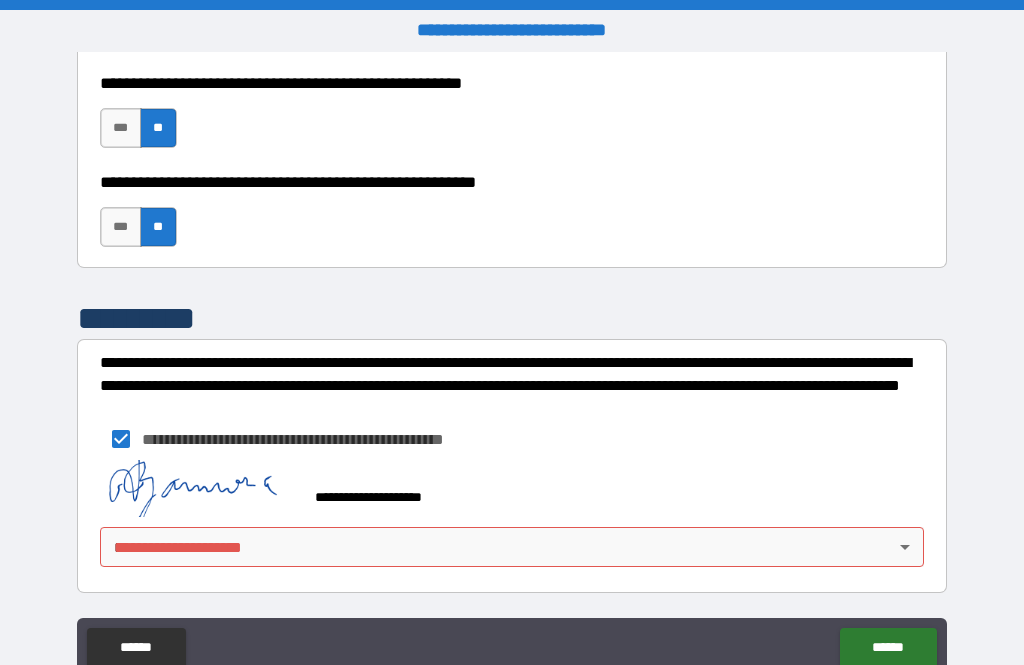 scroll, scrollTop: 584, scrollLeft: 0, axis: vertical 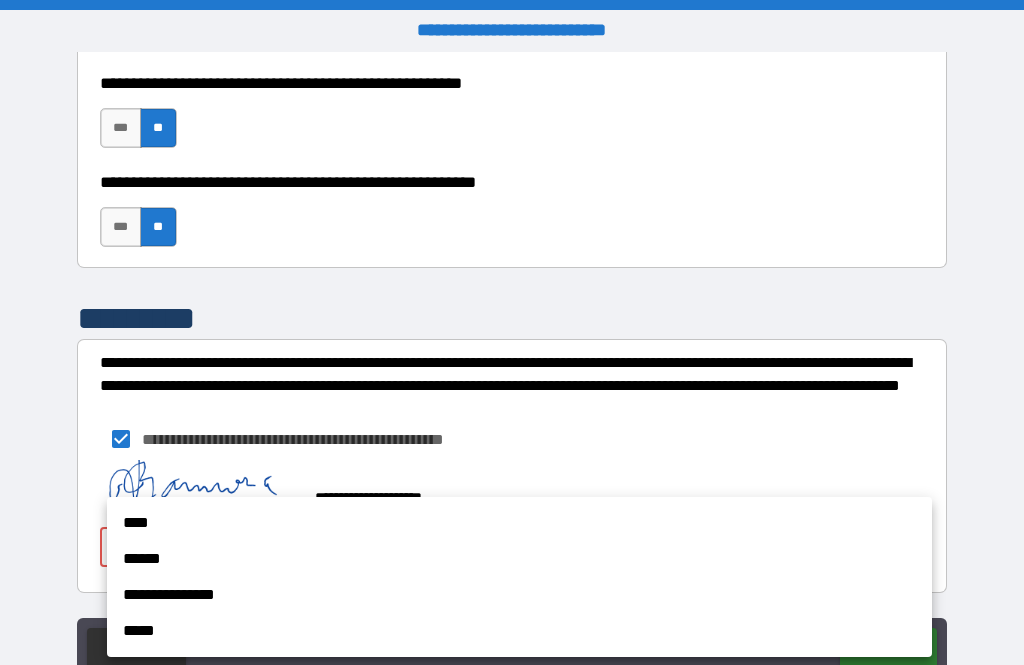 click on "****" at bounding box center [519, 523] 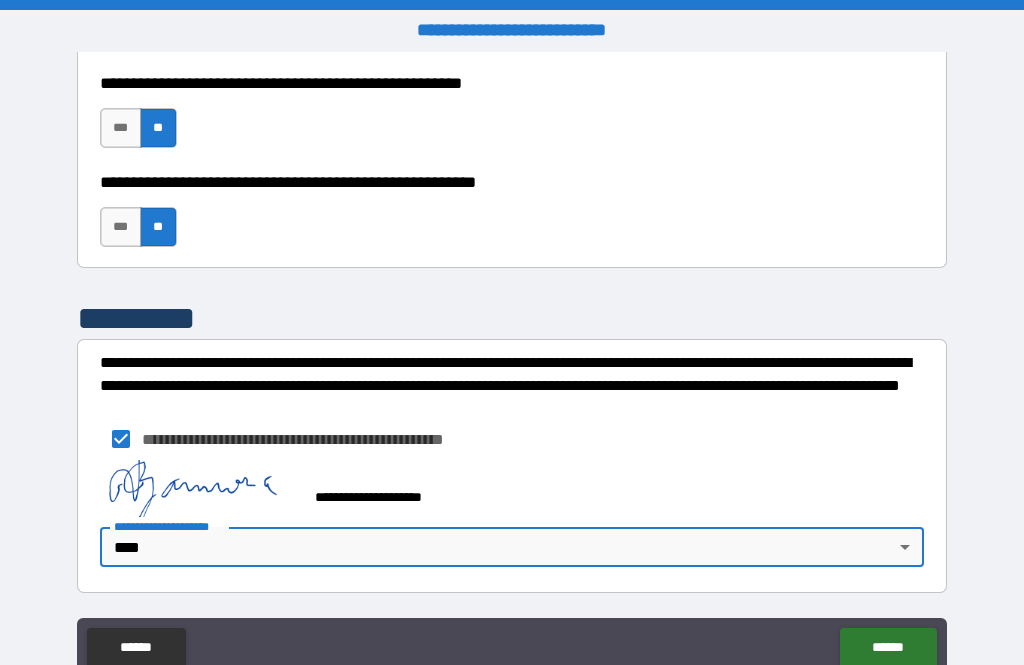 scroll, scrollTop: 584, scrollLeft: 0, axis: vertical 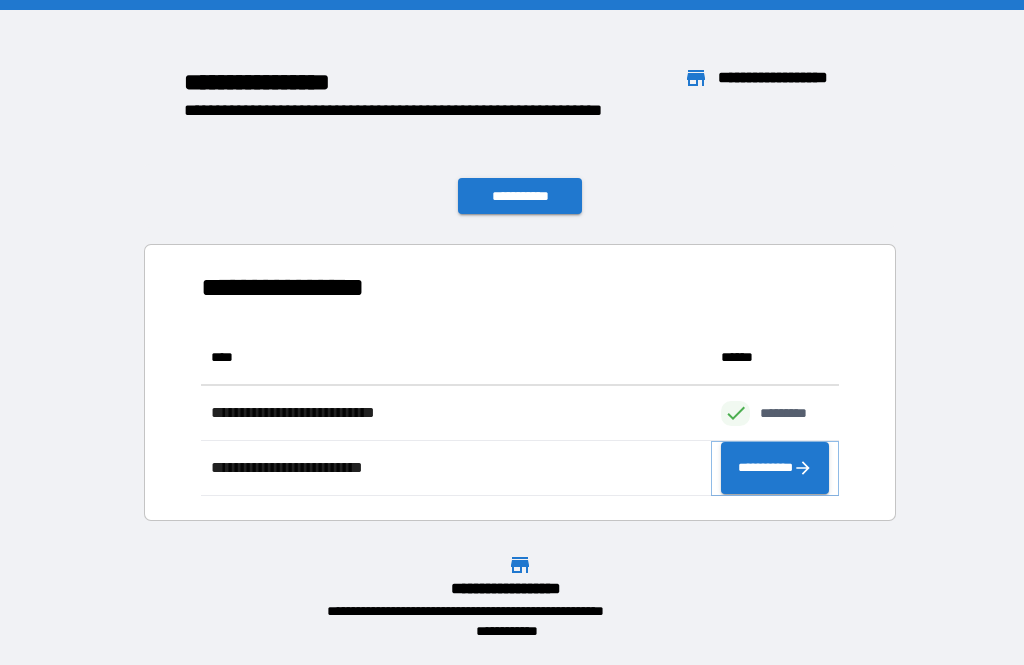 click on "**********" at bounding box center (775, 468) 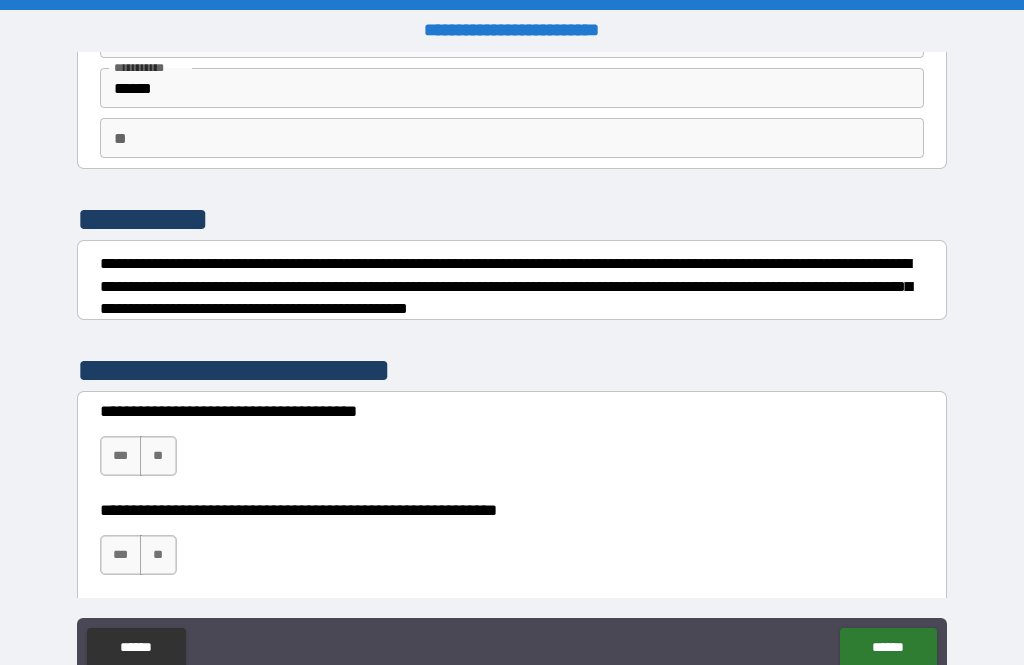 scroll, scrollTop: 145, scrollLeft: 0, axis: vertical 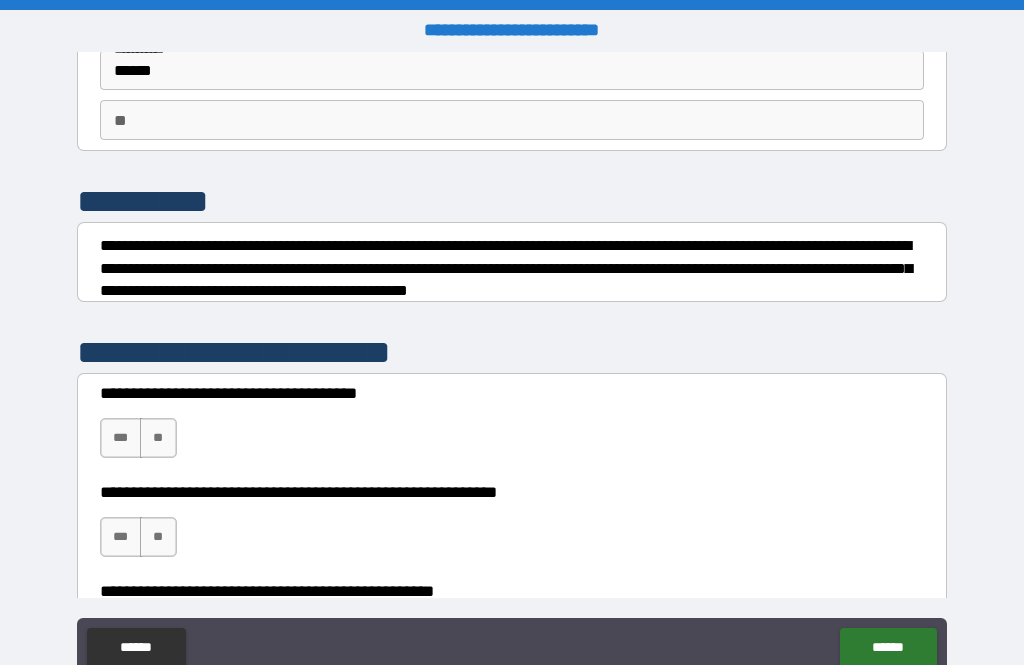 click on "***" at bounding box center (121, 438) 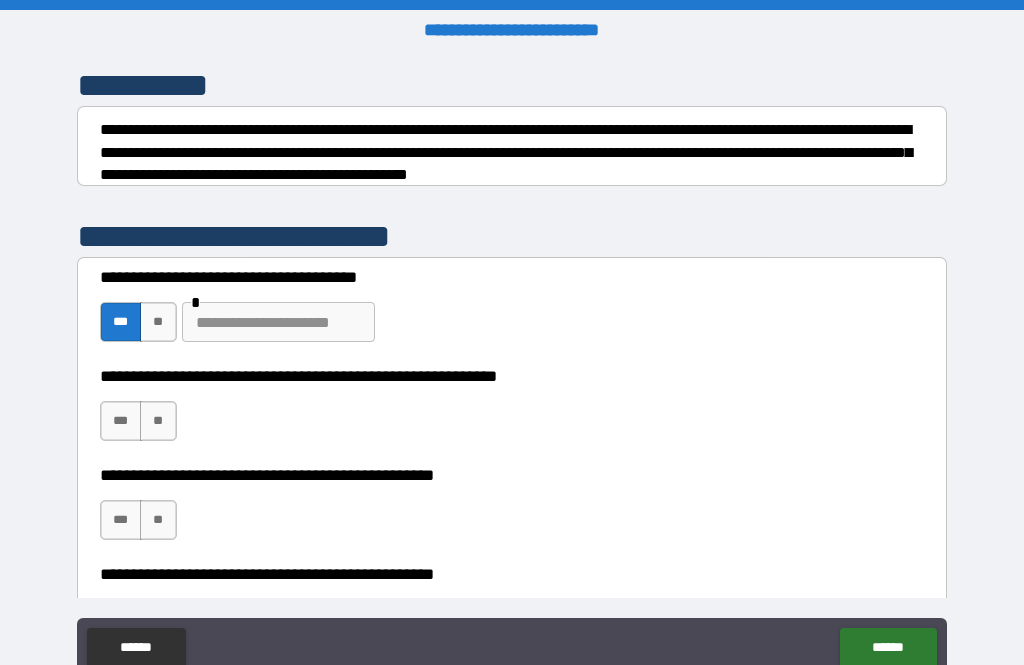 scroll, scrollTop: 262, scrollLeft: 0, axis: vertical 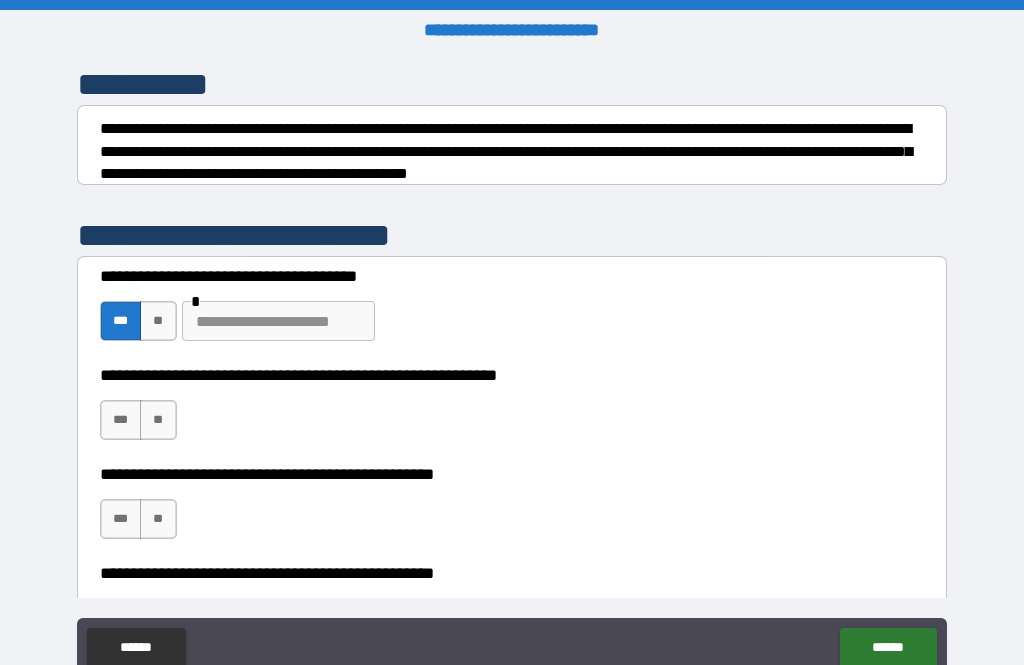 click on "**" at bounding box center [158, 420] 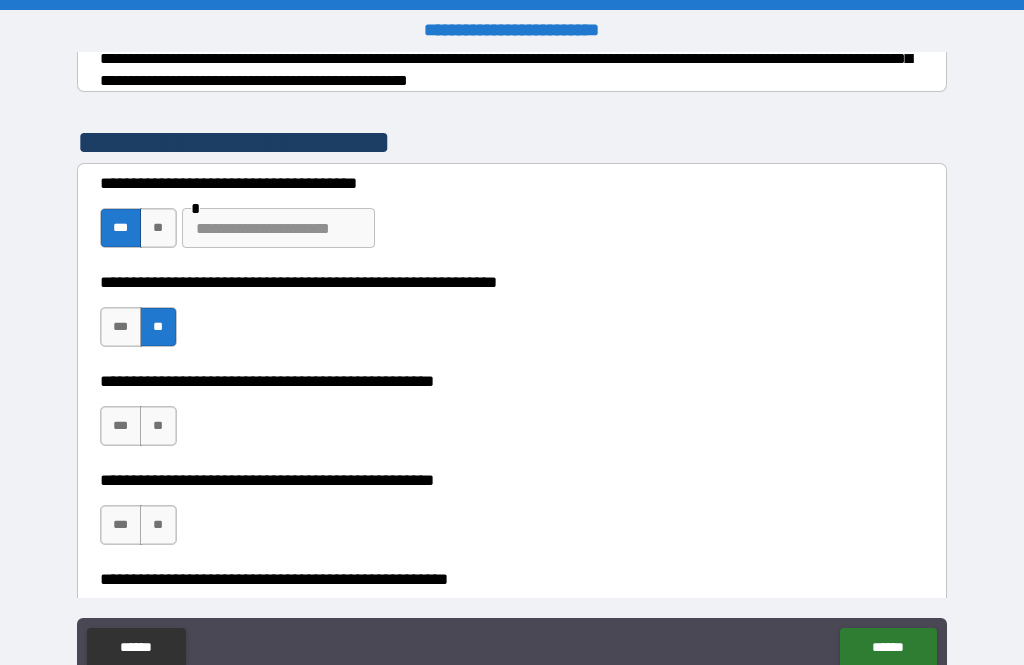 scroll, scrollTop: 357, scrollLeft: 0, axis: vertical 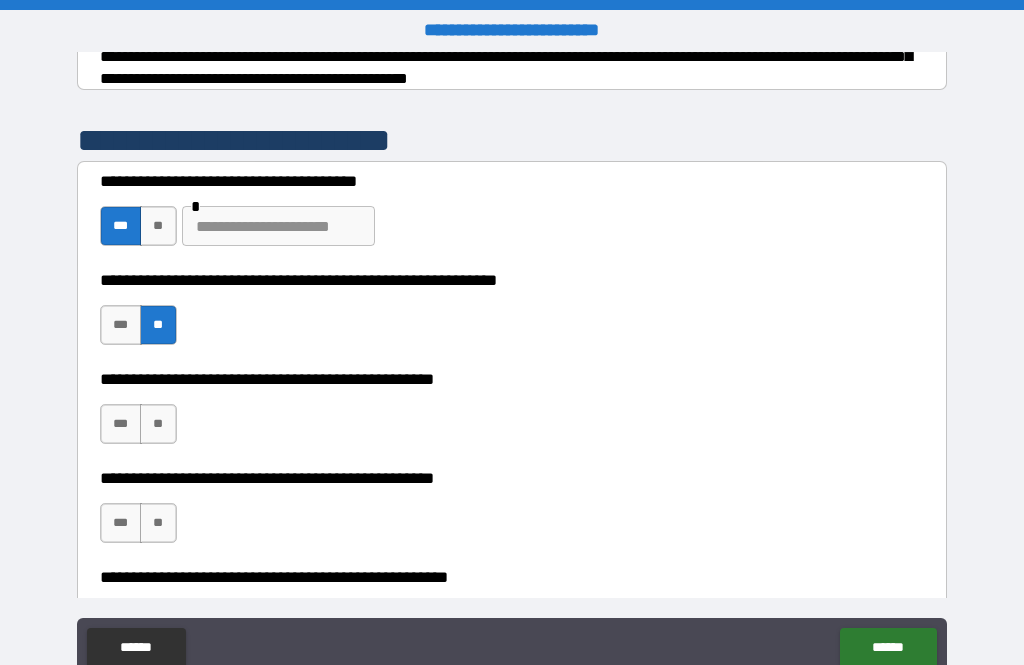 click on "**" at bounding box center (158, 424) 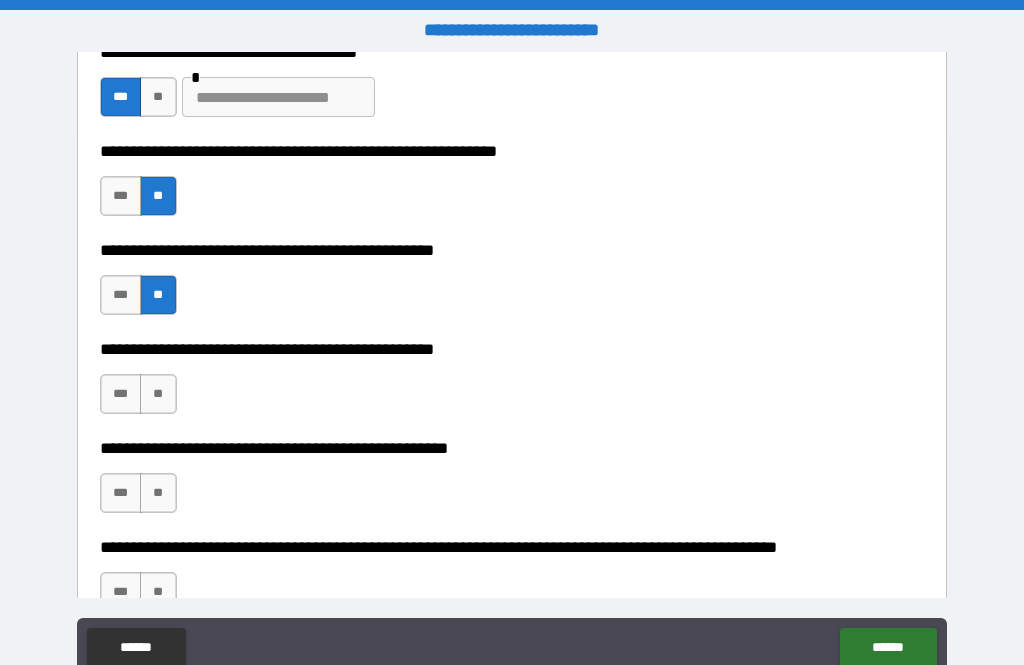 scroll, scrollTop: 498, scrollLeft: 0, axis: vertical 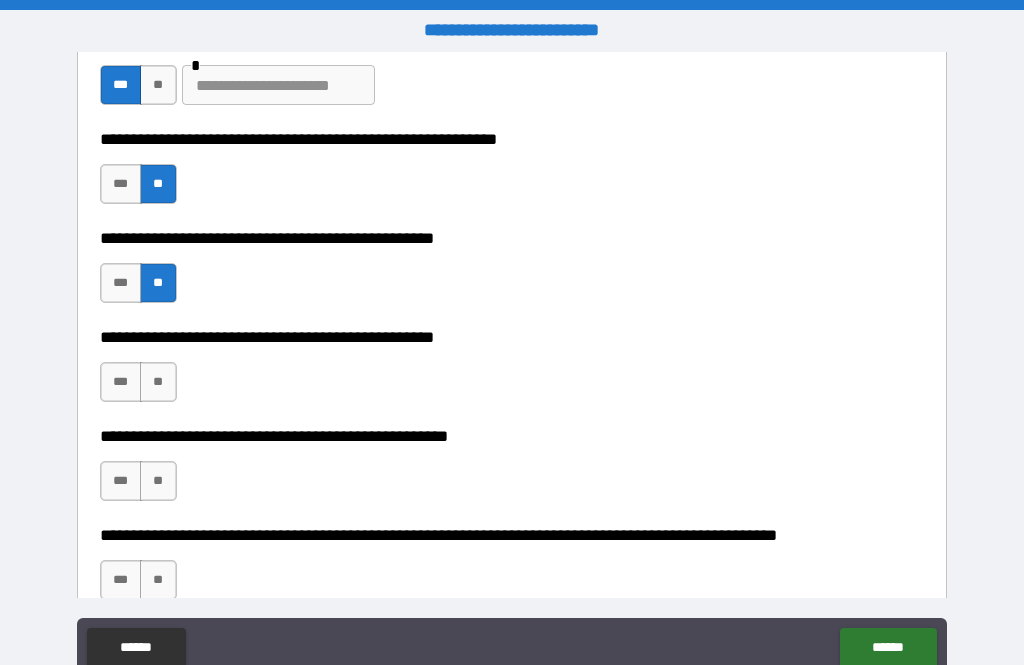 click on "***" at bounding box center [121, 382] 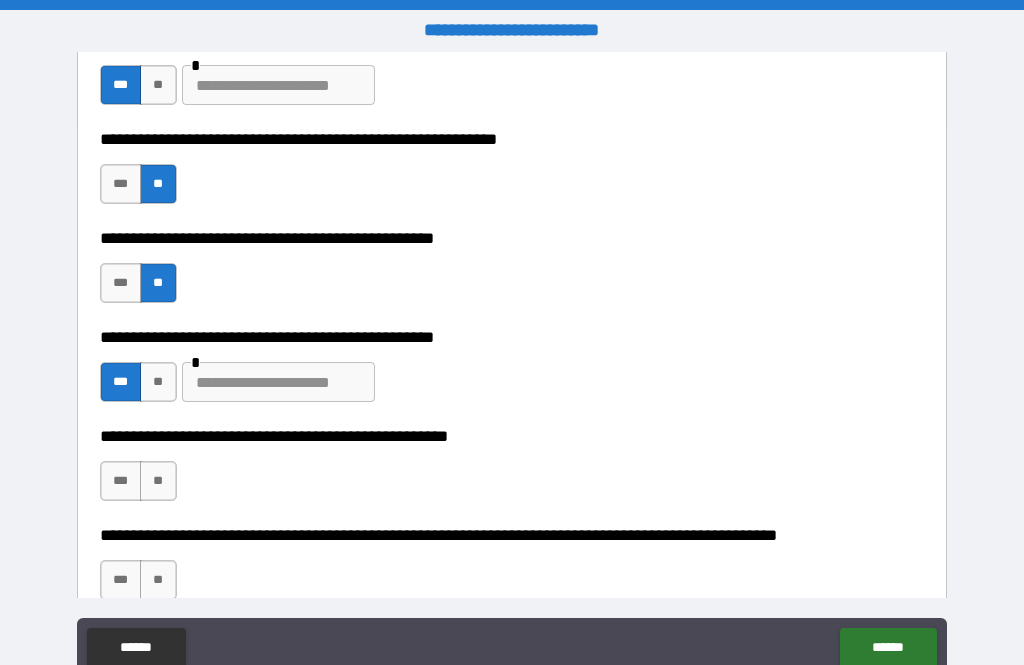 click at bounding box center [278, 382] 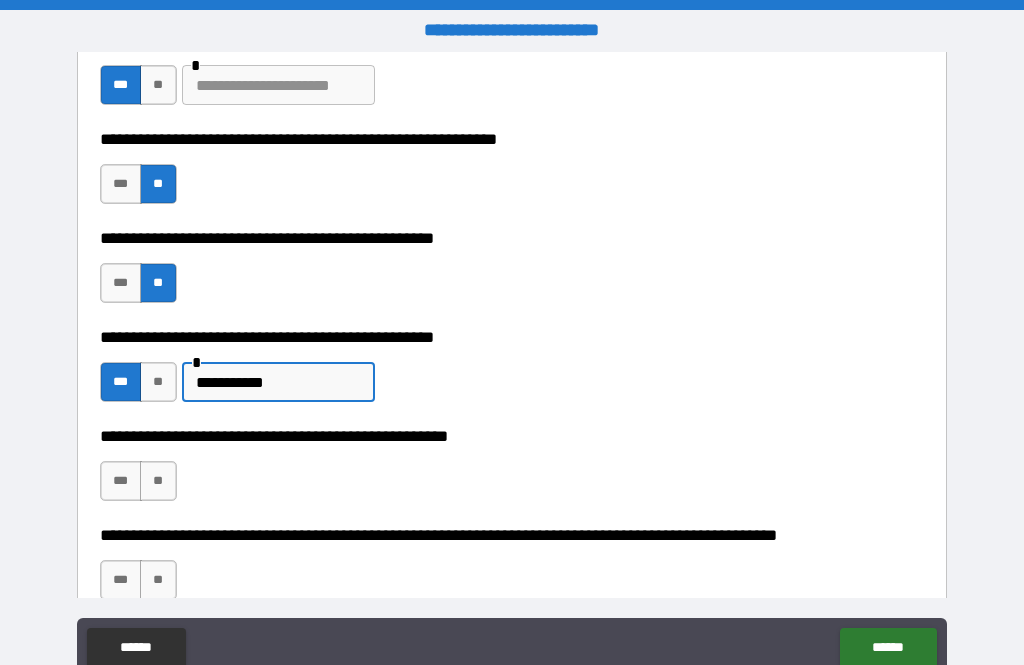click on "**" at bounding box center [158, 481] 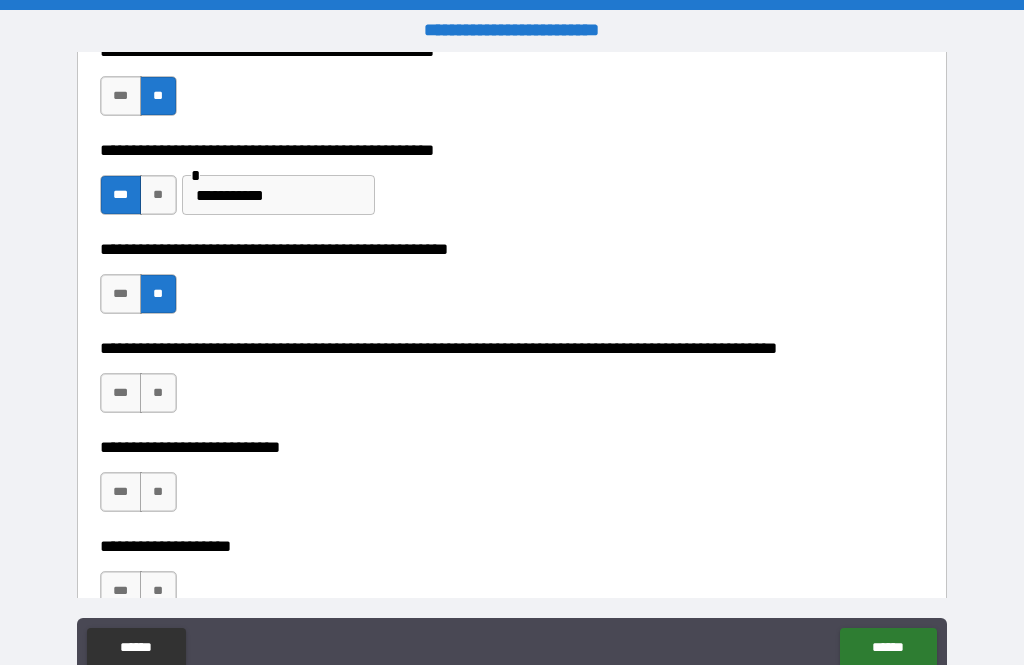 scroll, scrollTop: 689, scrollLeft: 0, axis: vertical 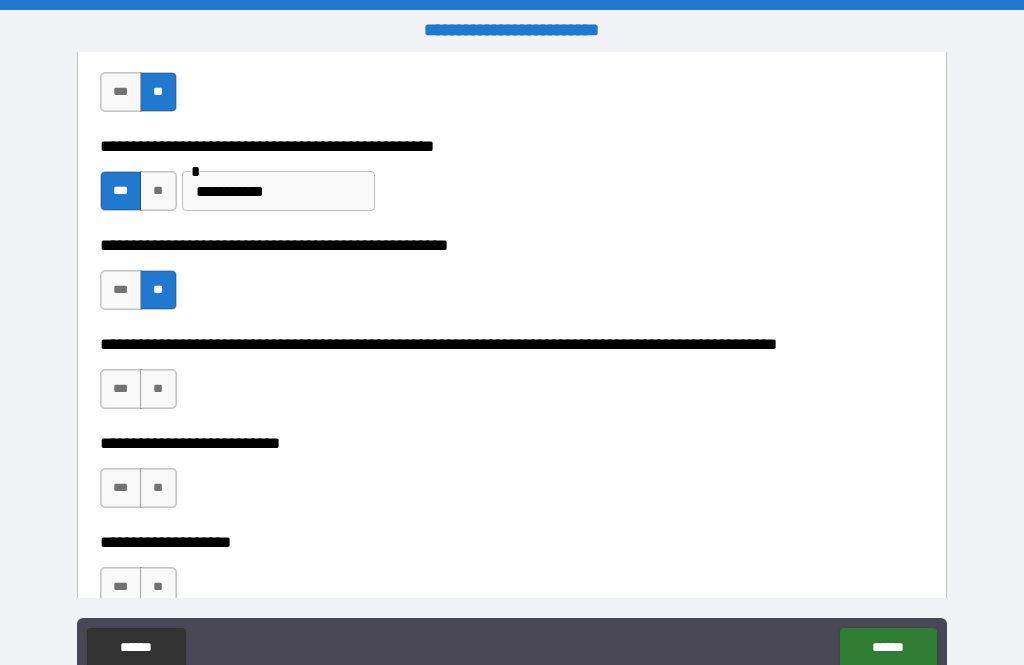 click on "**********" at bounding box center [278, 191] 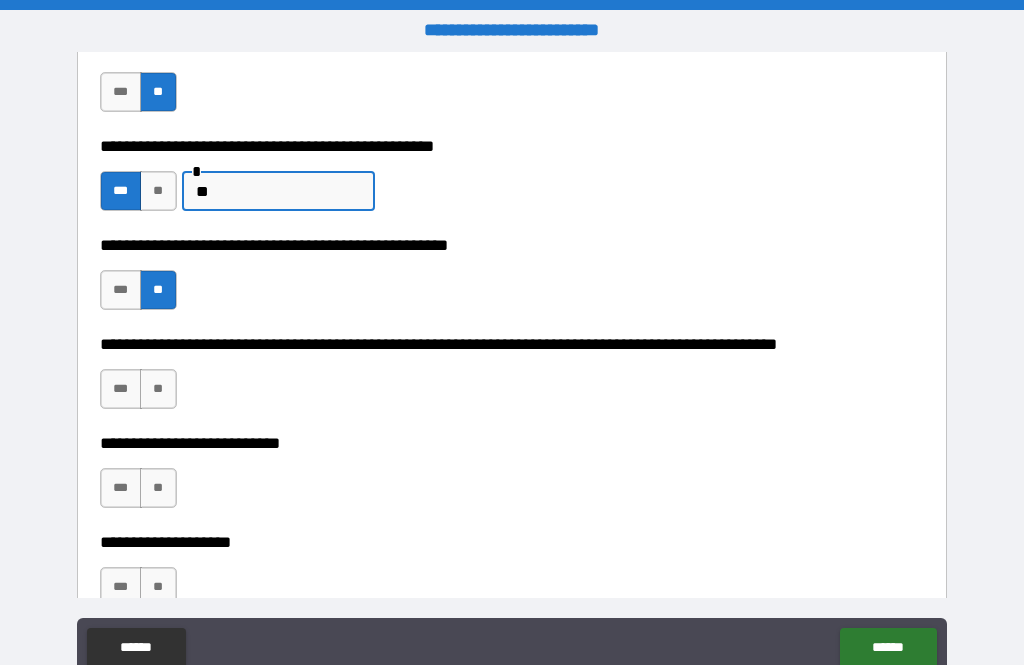 type on "*" 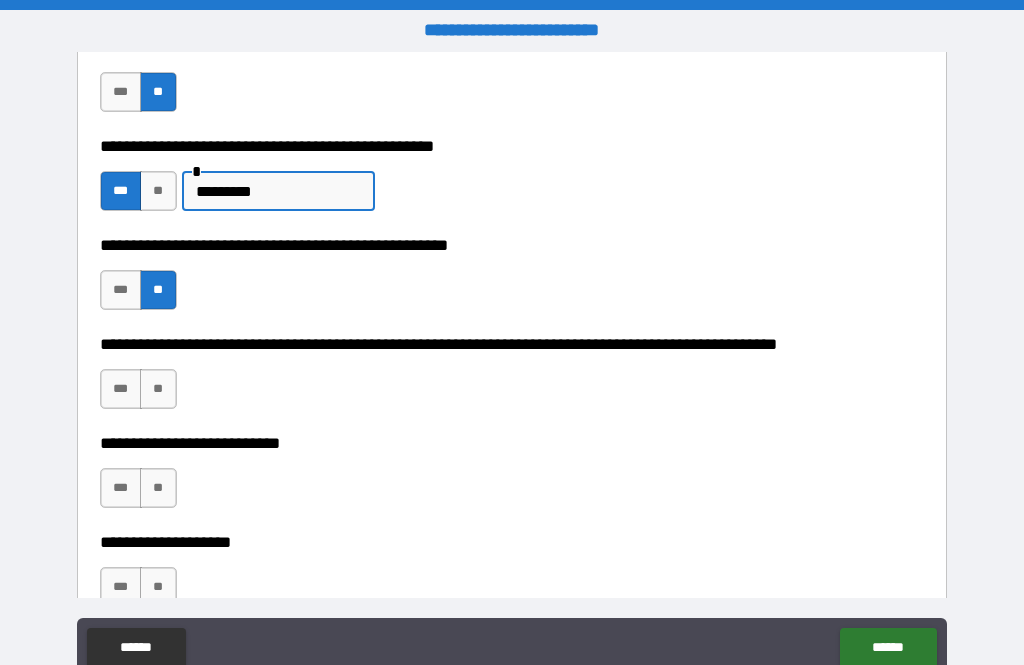 type on "*********" 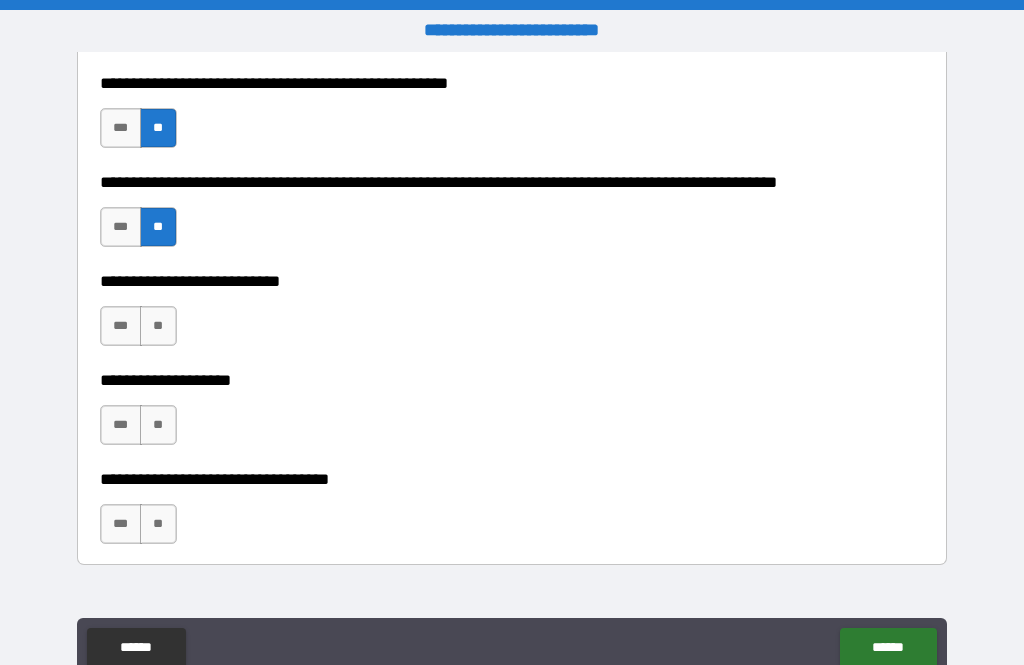 scroll, scrollTop: 853, scrollLeft: 0, axis: vertical 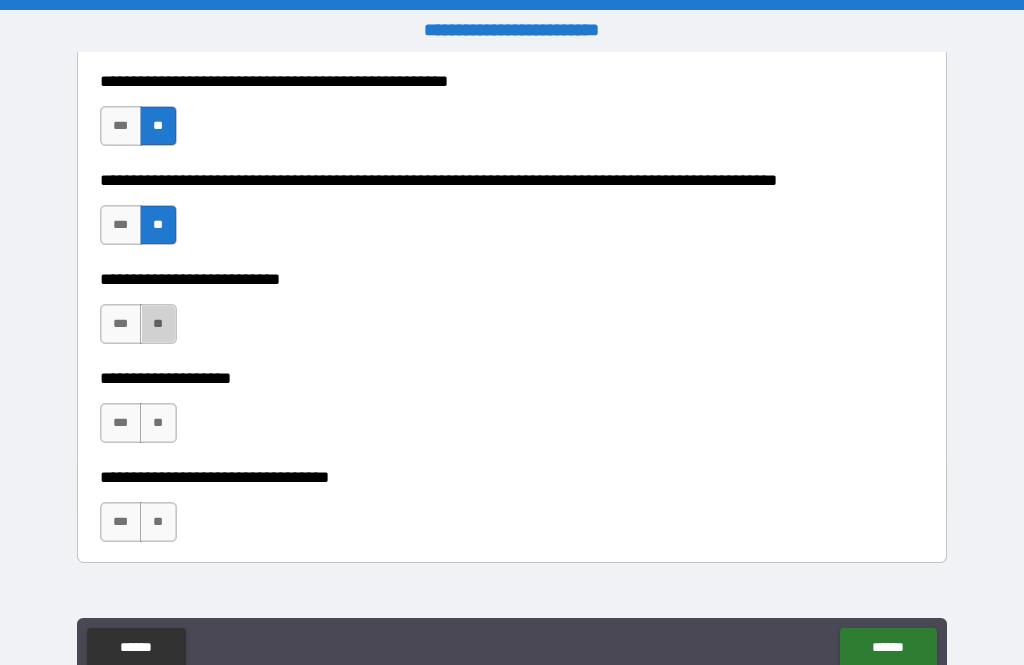 click on "**" at bounding box center [158, 324] 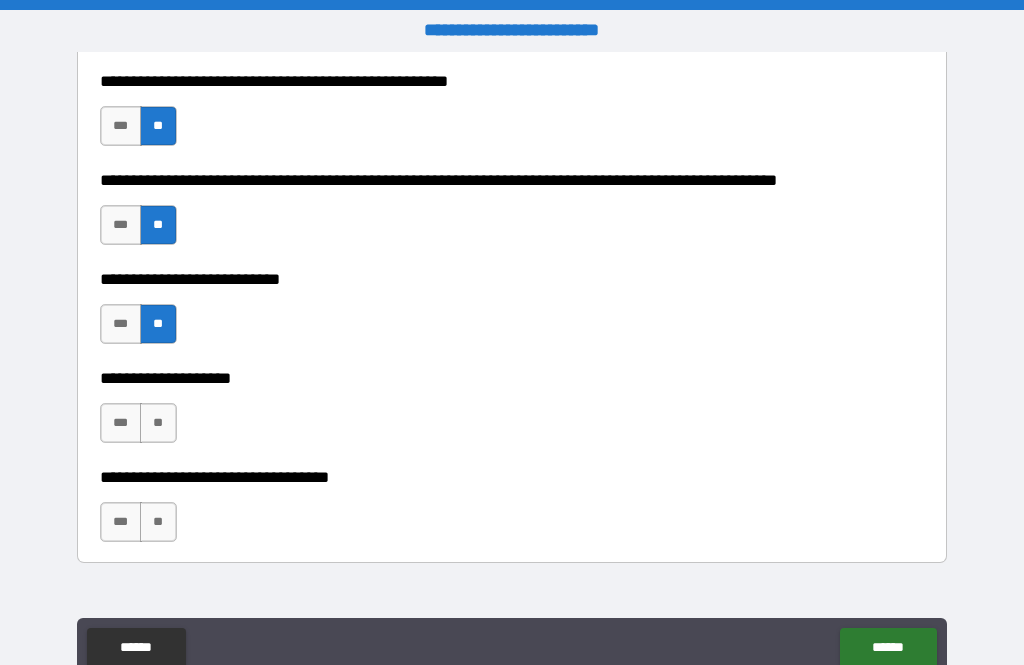 click on "**" at bounding box center [158, 423] 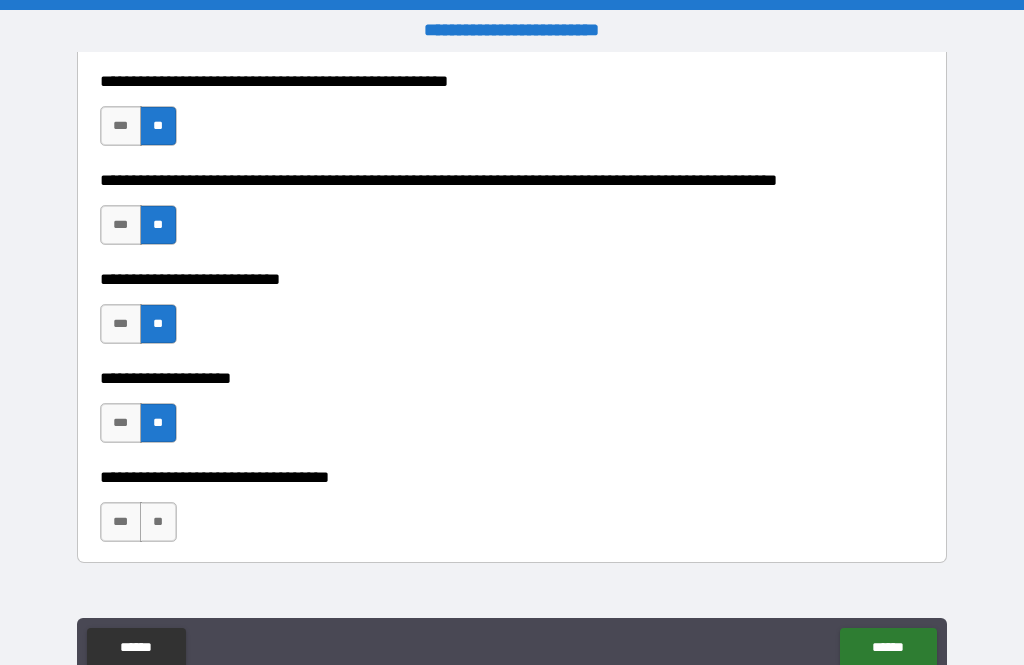 click on "**" at bounding box center (158, 522) 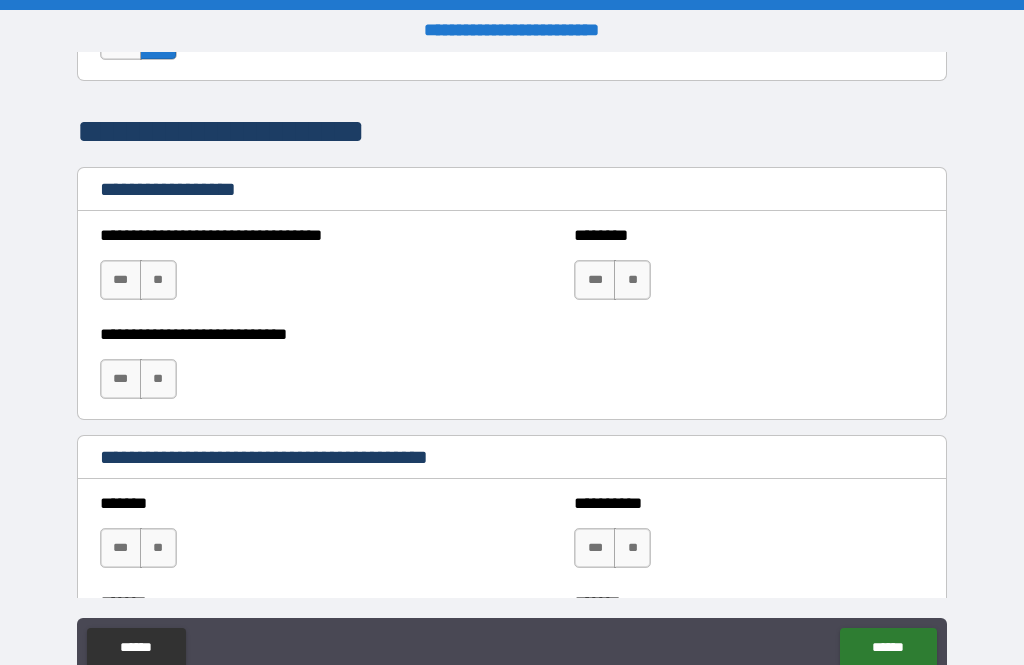 scroll, scrollTop: 1343, scrollLeft: 0, axis: vertical 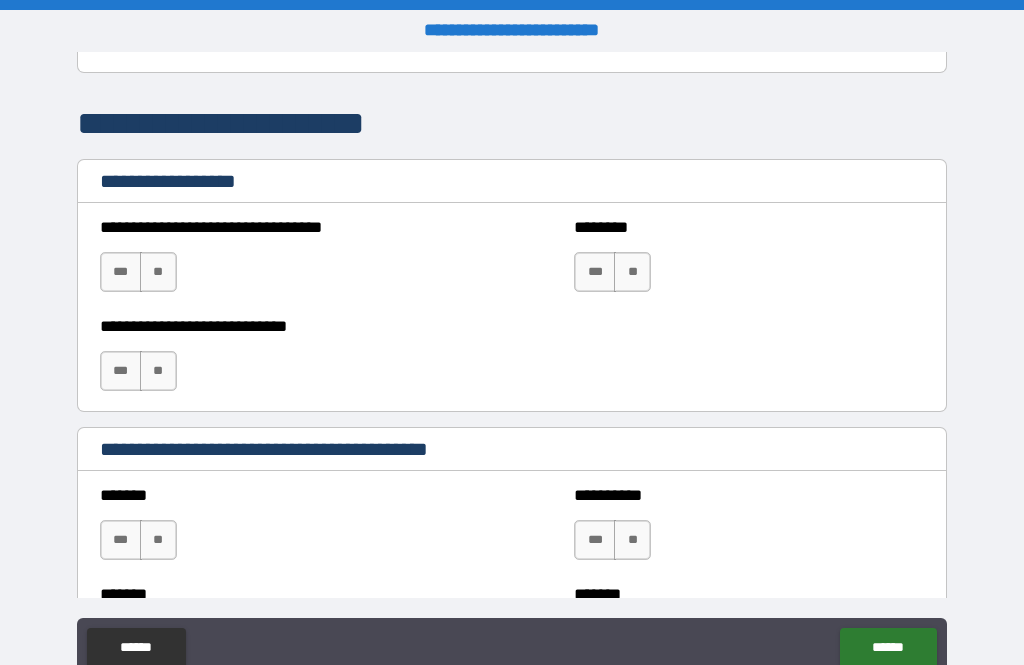 click on "**" at bounding box center [158, 272] 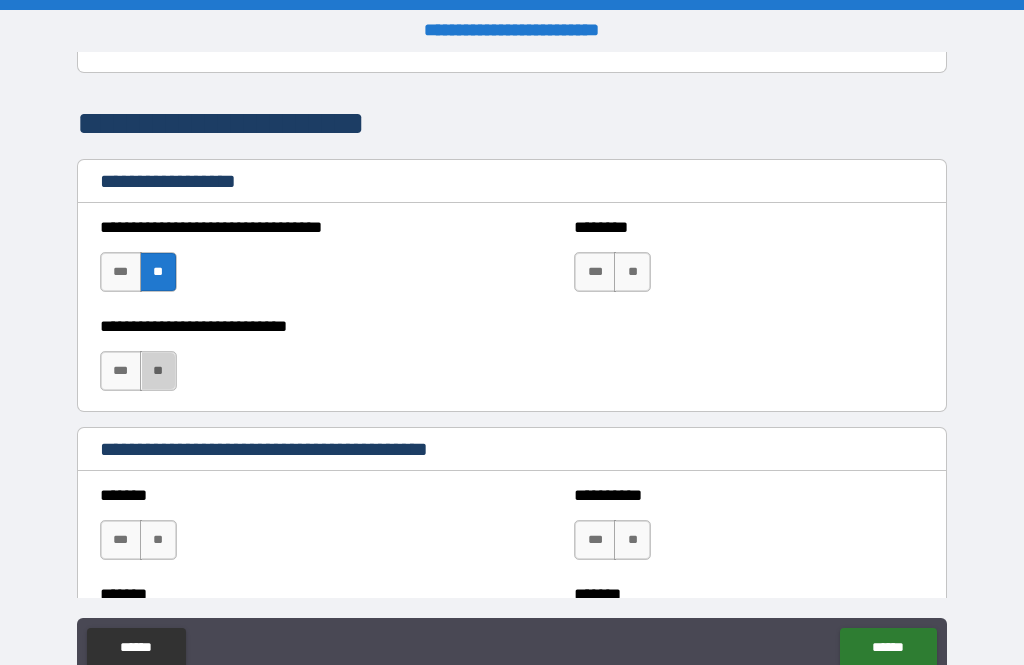 click on "**" at bounding box center [158, 371] 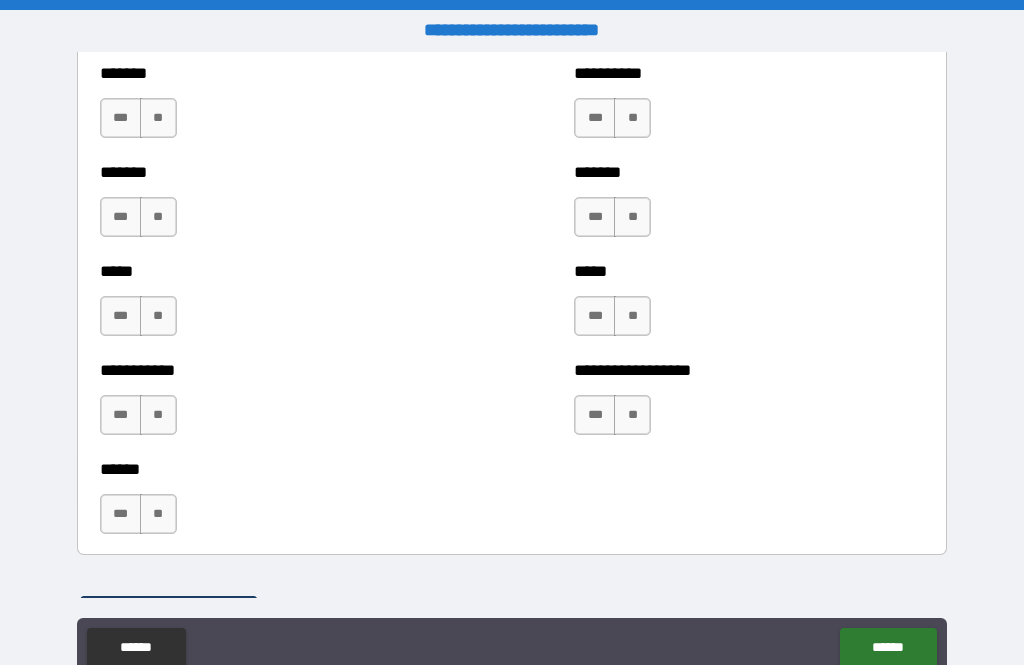 scroll, scrollTop: 1766, scrollLeft: 0, axis: vertical 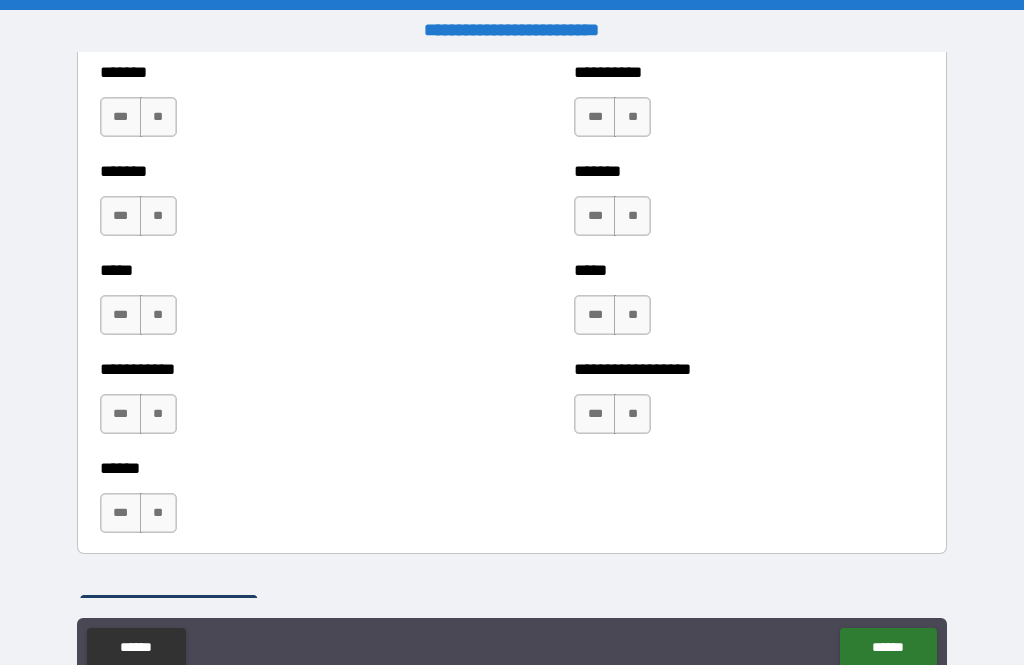 click on "**" at bounding box center (158, 117) 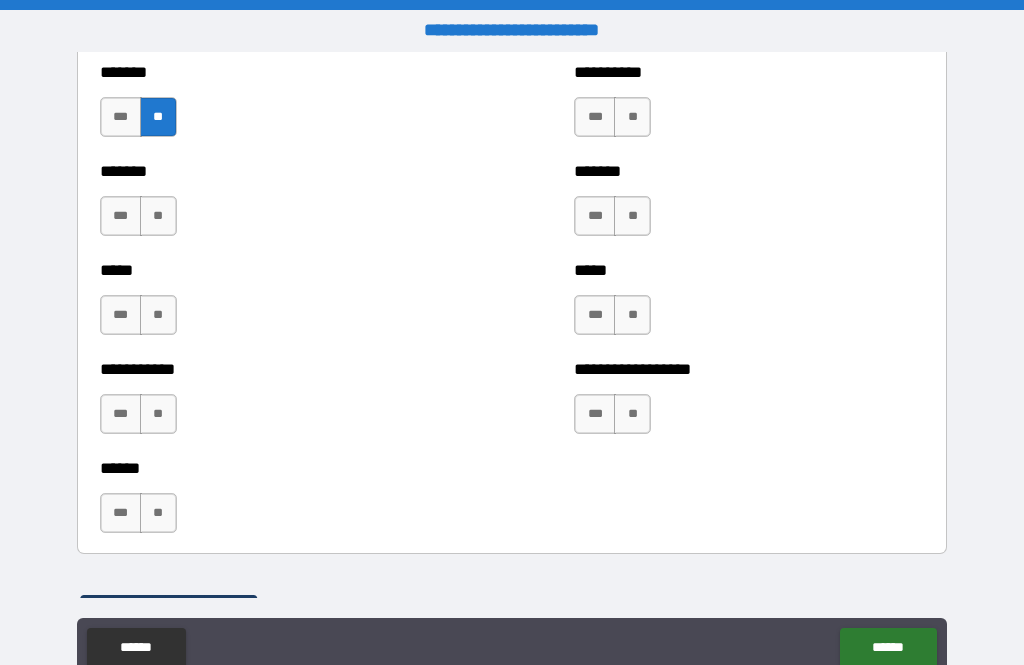 click on "**" at bounding box center [158, 216] 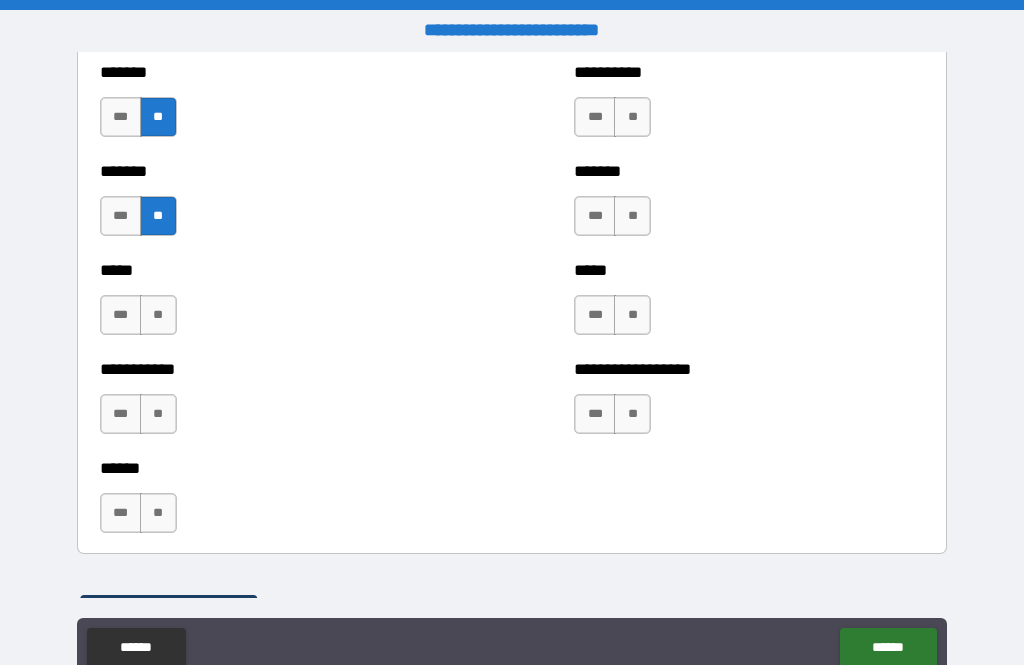 click on "**" at bounding box center (158, 315) 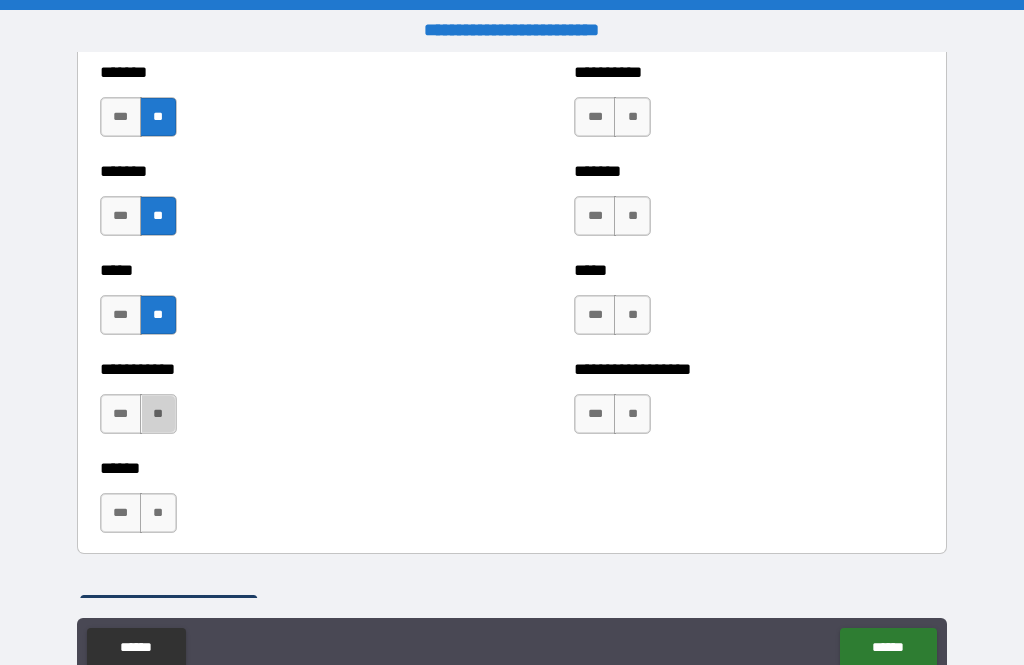 click on "**" at bounding box center [158, 414] 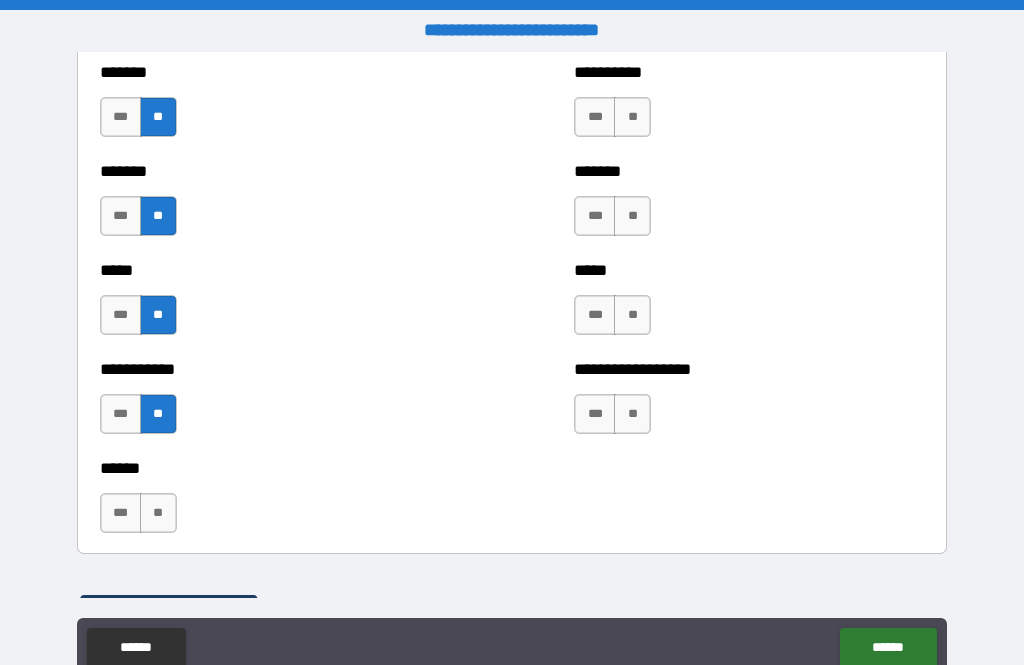 click on "**" at bounding box center (158, 513) 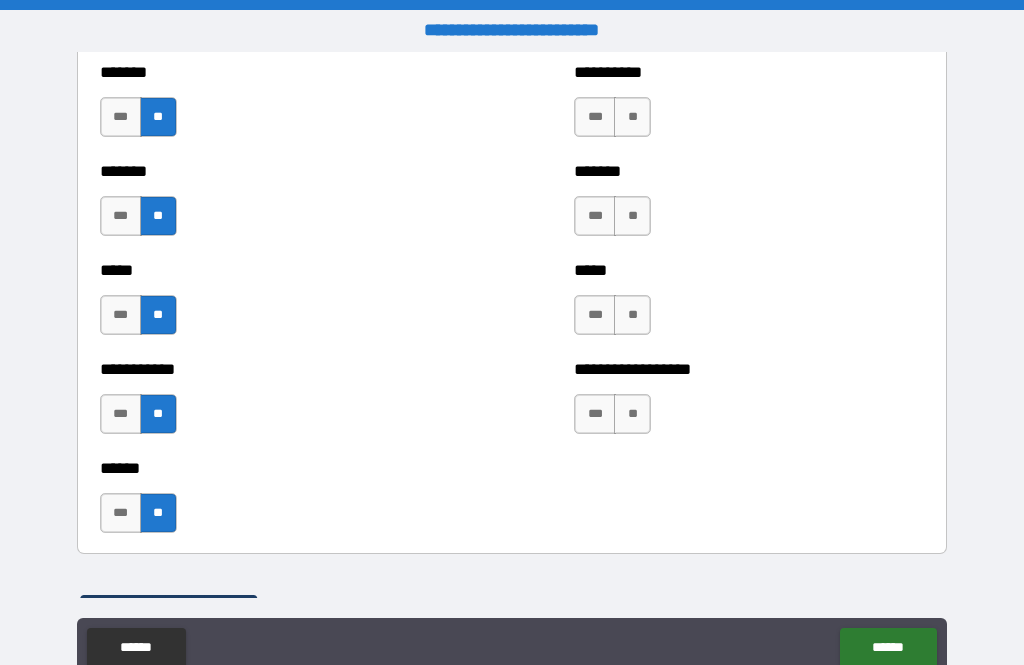 click on "**" at bounding box center [632, 117] 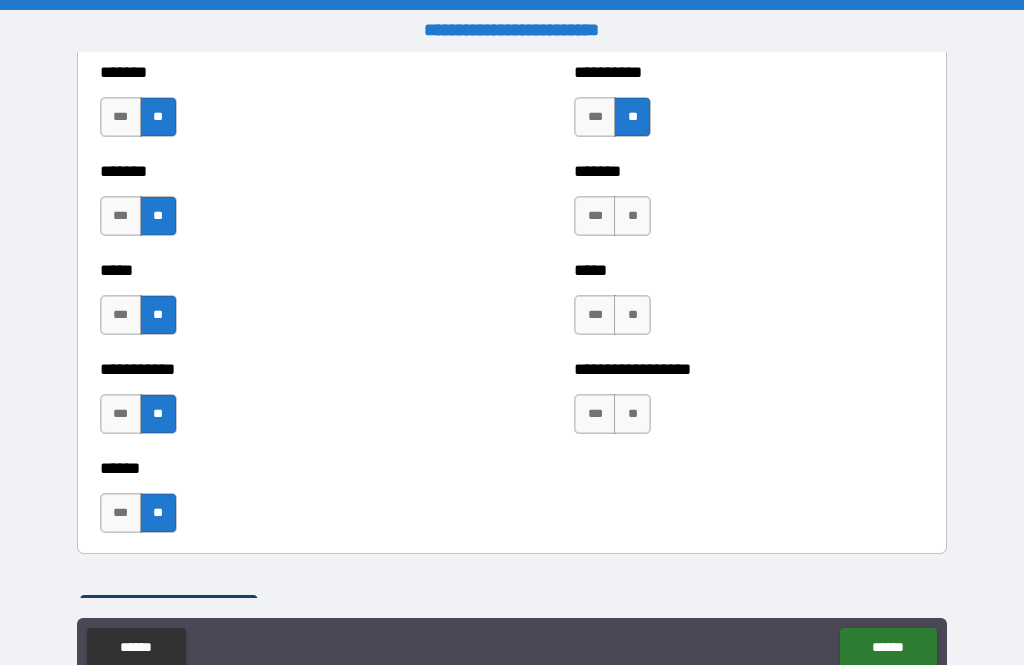 click on "**" at bounding box center [632, 216] 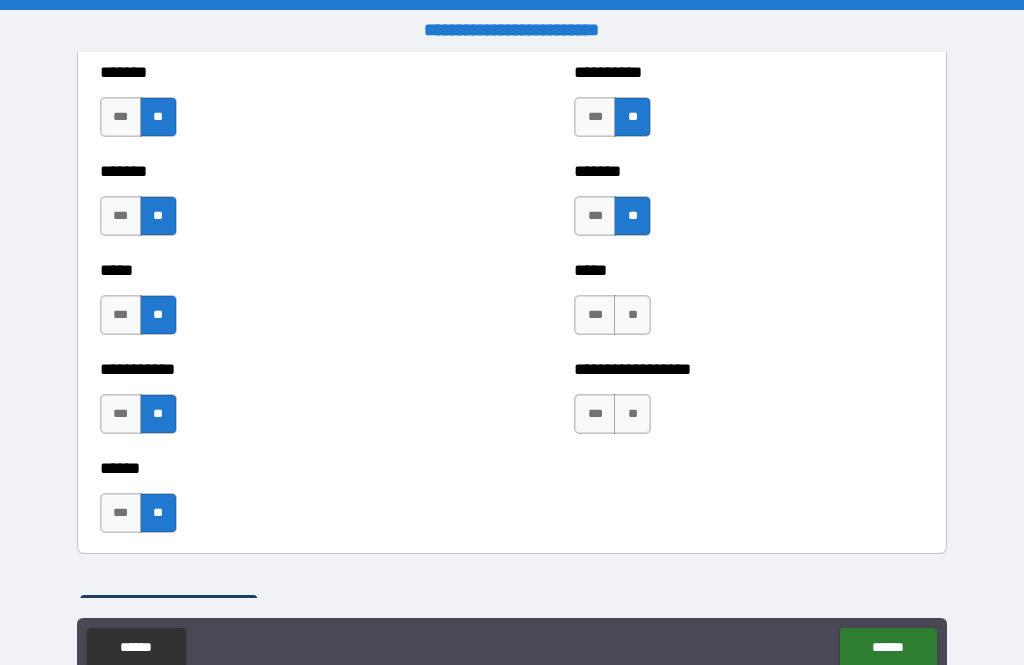 click on "**" at bounding box center [632, 315] 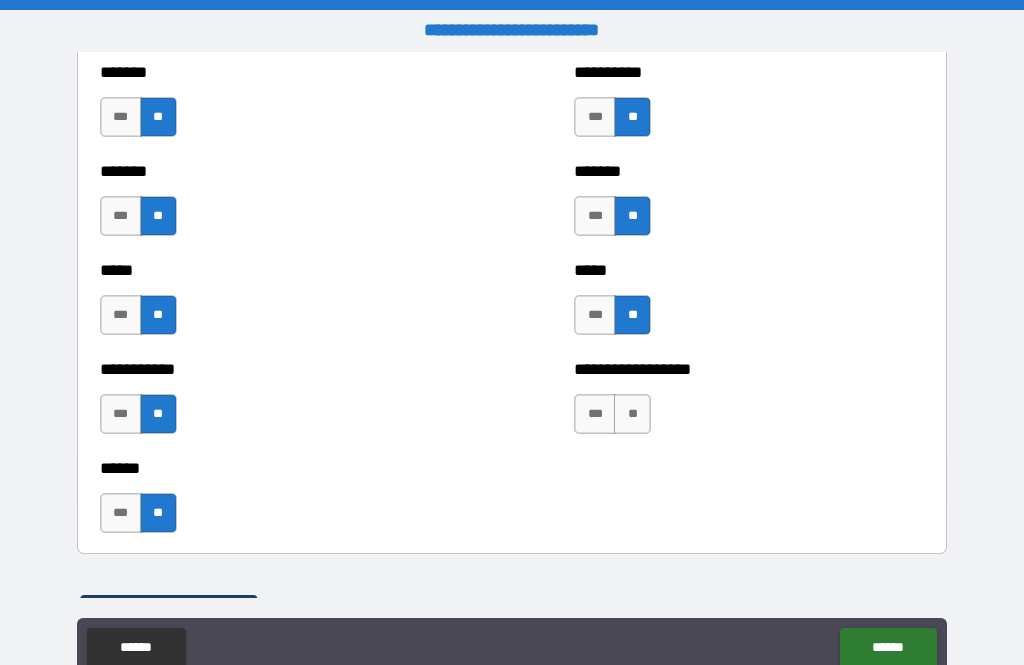click on "**" at bounding box center [632, 414] 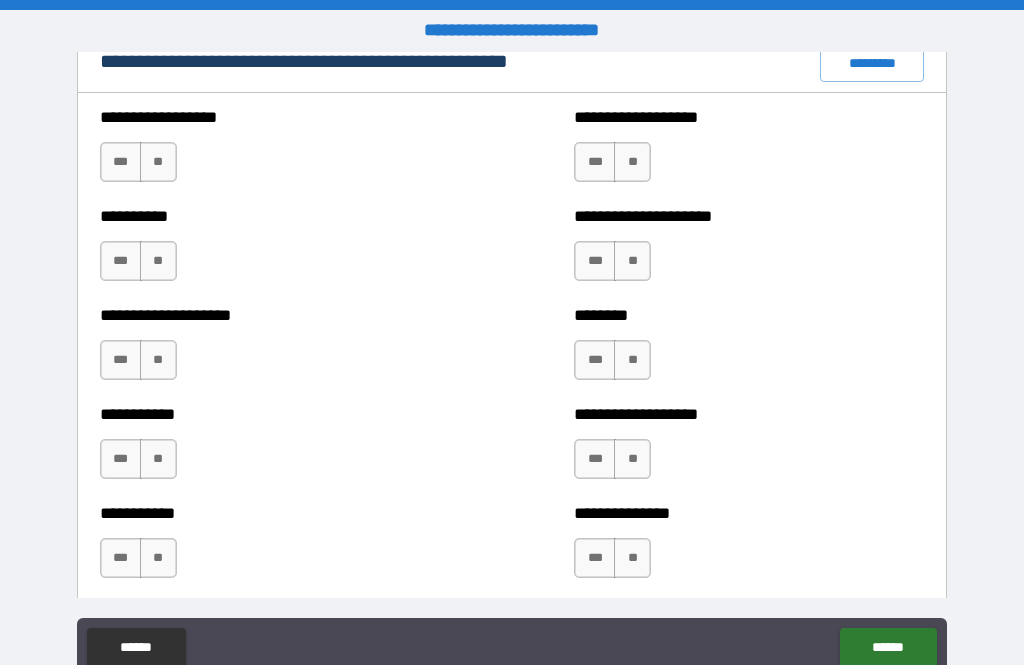 scroll, scrollTop: 2369, scrollLeft: 0, axis: vertical 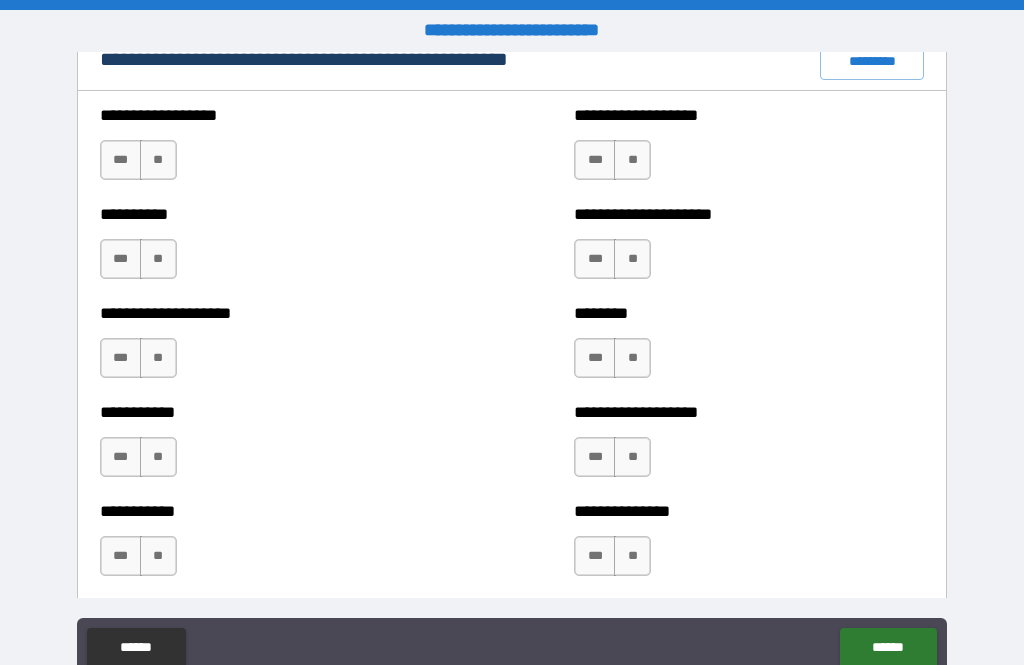 click on "**" at bounding box center [158, 160] 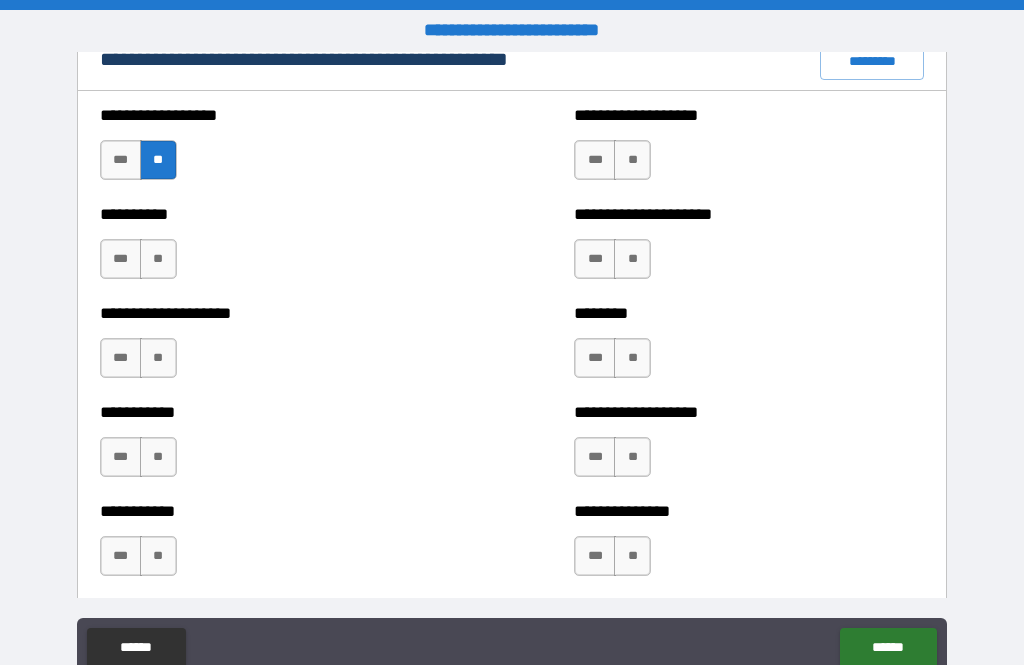 click on "**" at bounding box center [158, 259] 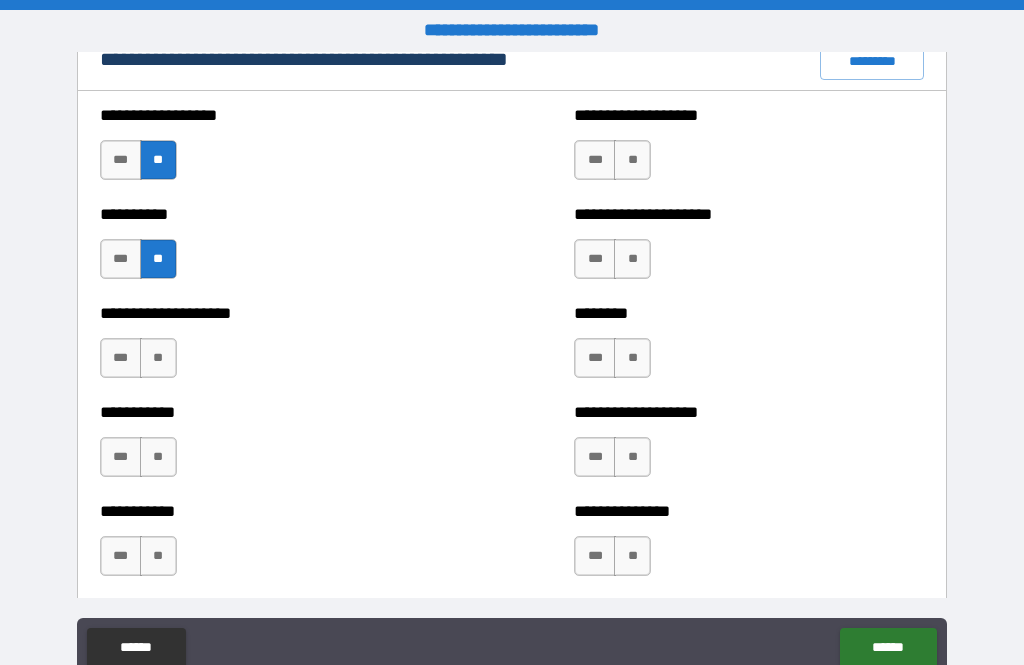 click on "**" at bounding box center [158, 358] 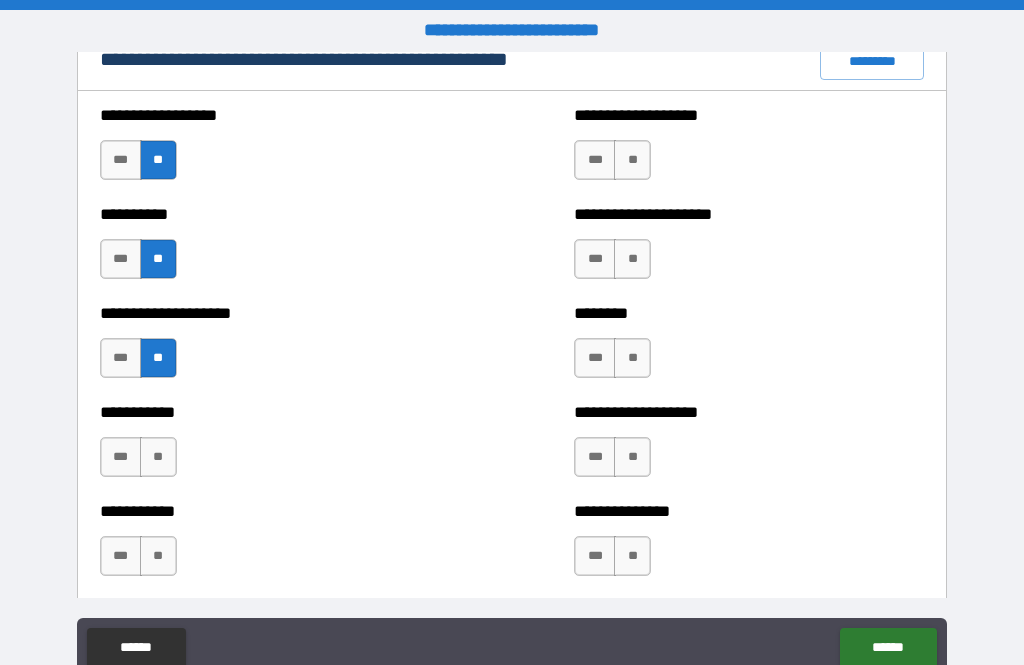 click on "**" at bounding box center [158, 457] 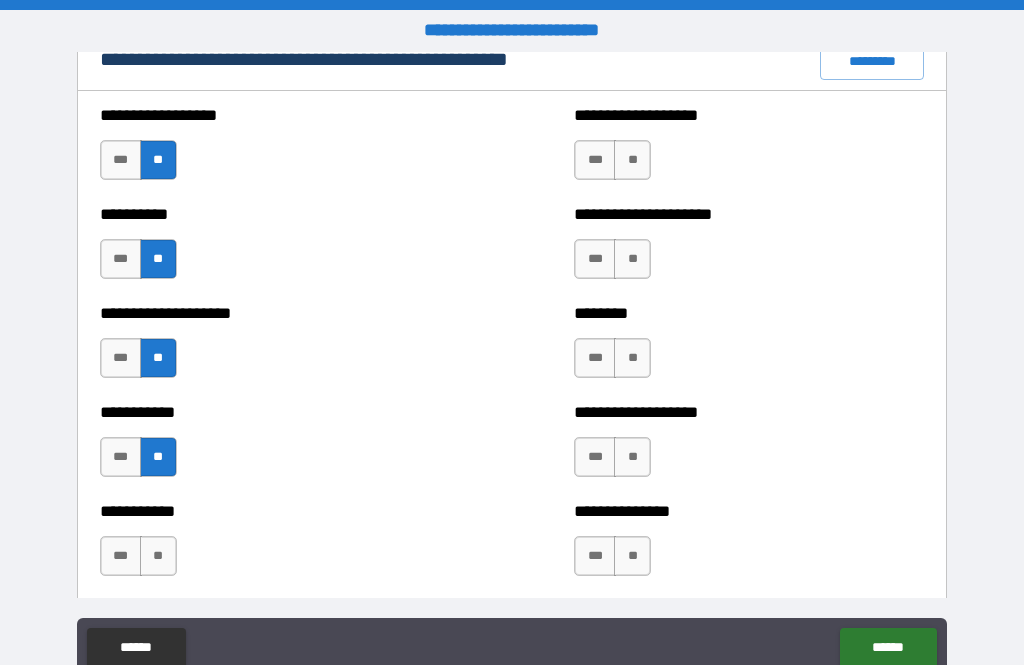 click on "**" at bounding box center [158, 556] 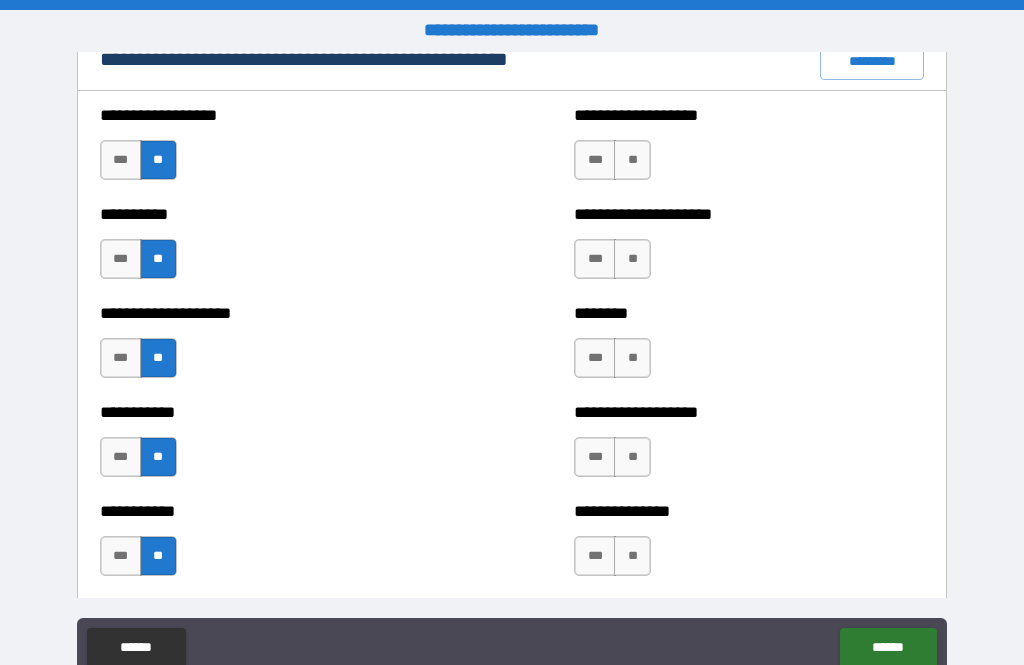 click on "**" at bounding box center (632, 160) 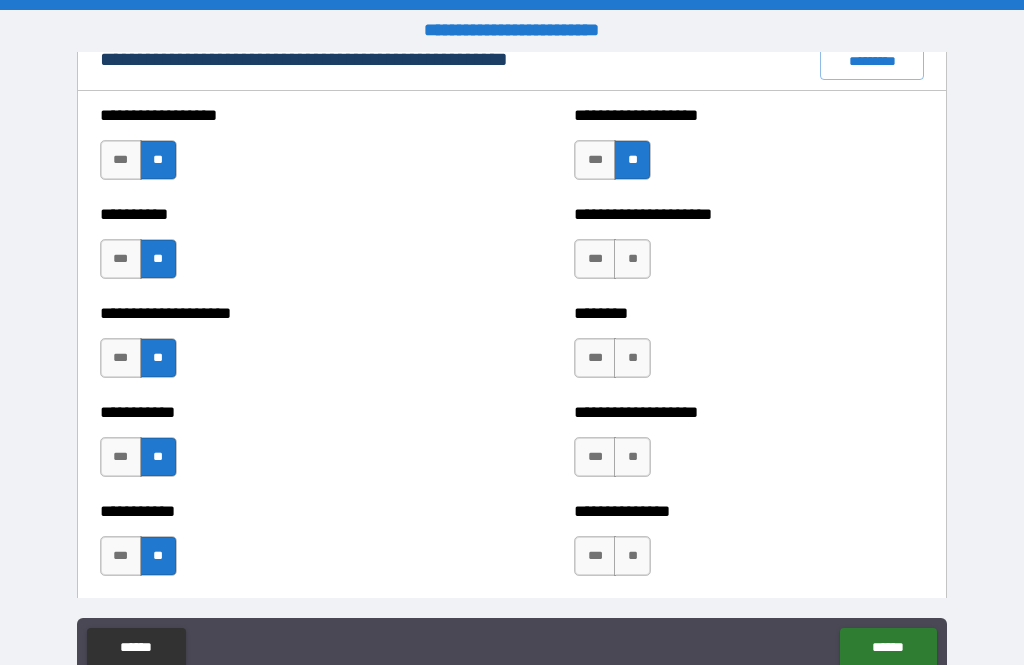 click on "**" at bounding box center (632, 259) 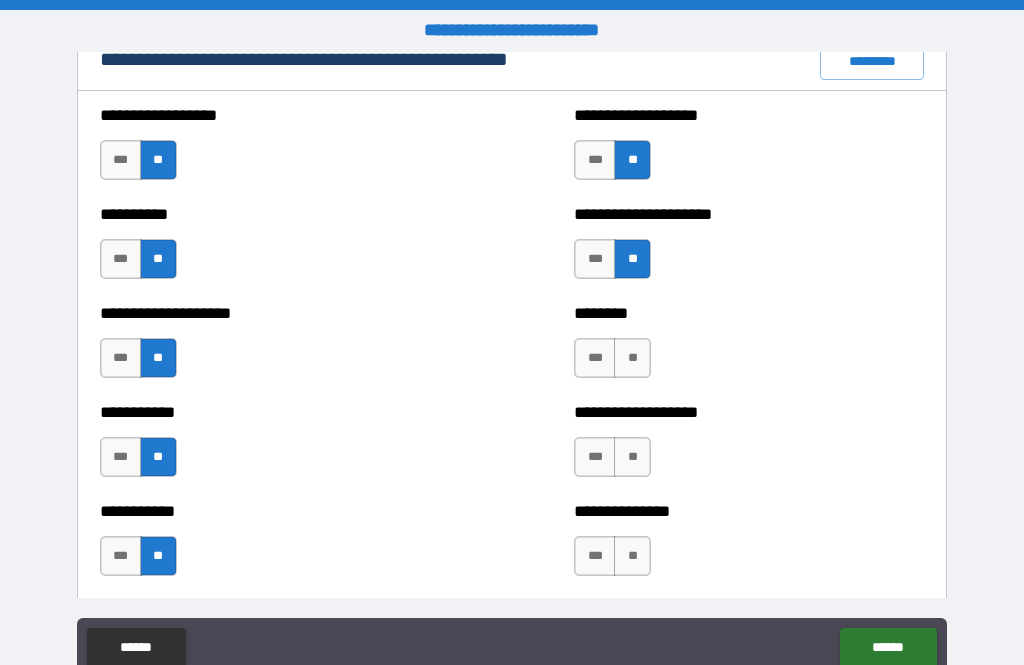 click on "**" at bounding box center [632, 358] 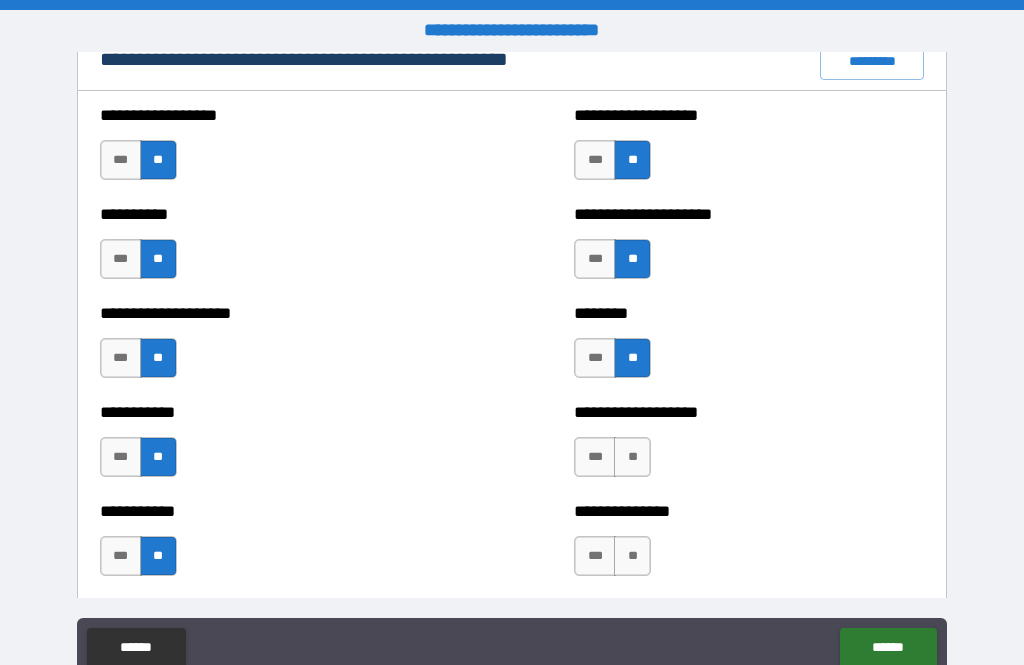 click on "**" at bounding box center [632, 457] 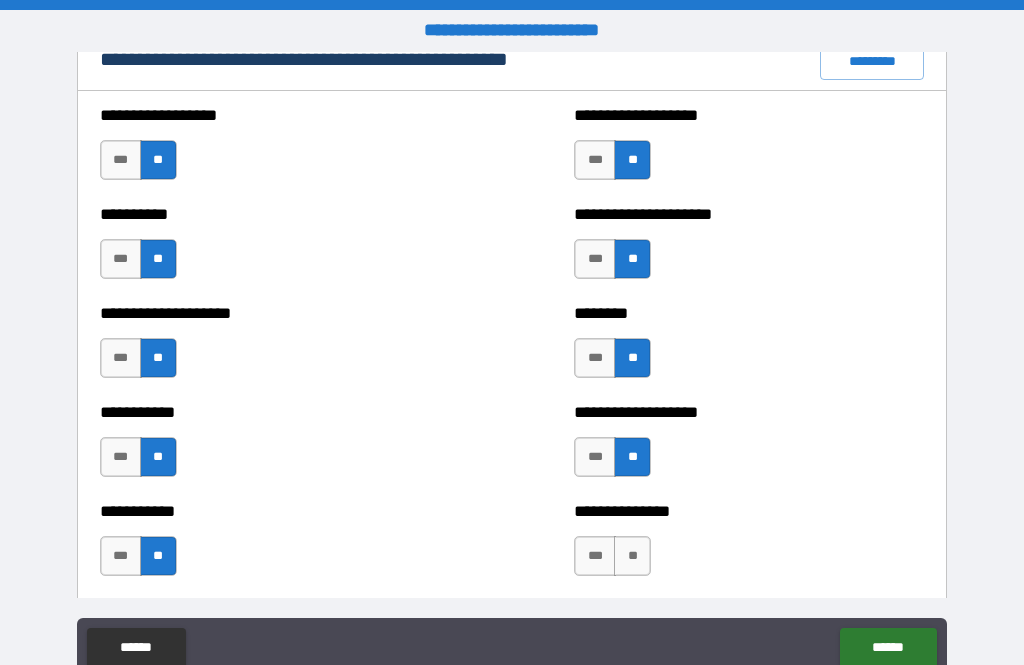 click on "**" at bounding box center [632, 556] 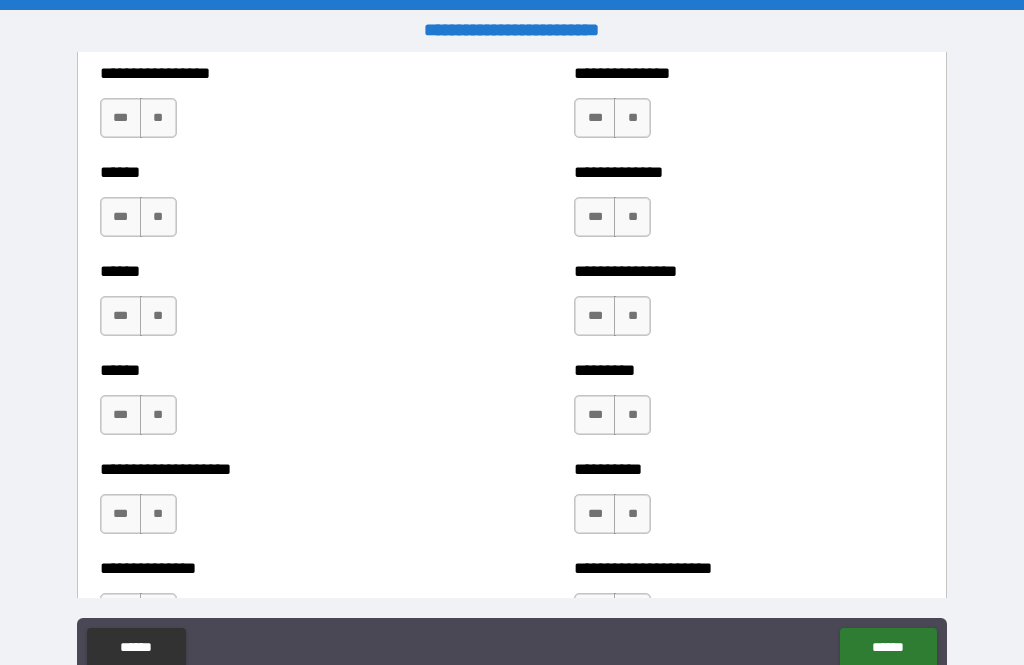 scroll, scrollTop: 2907, scrollLeft: 0, axis: vertical 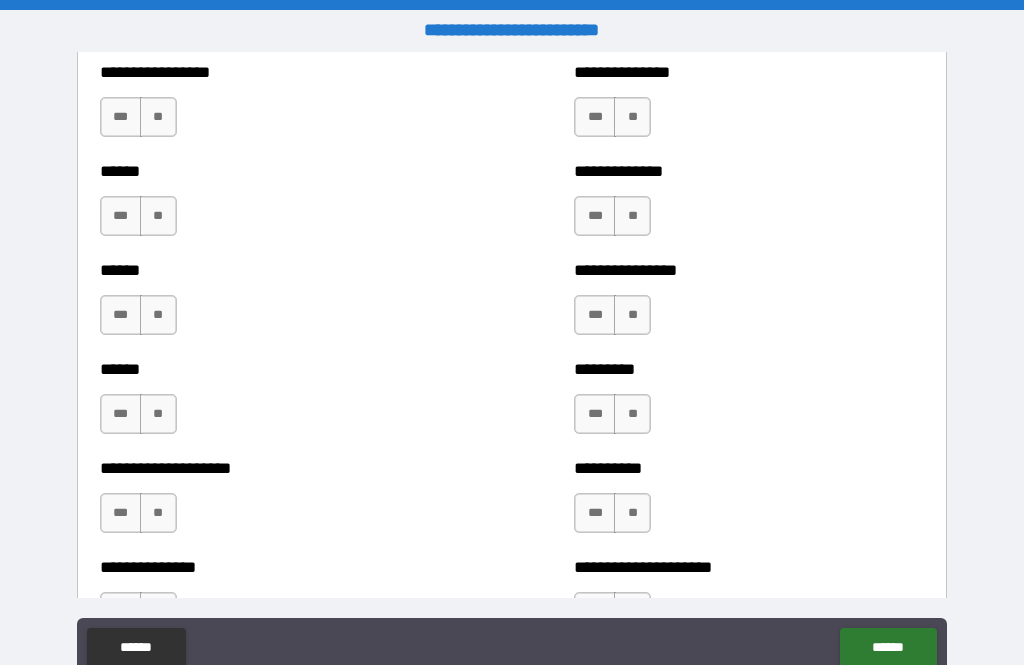 click on "**" at bounding box center (158, 117) 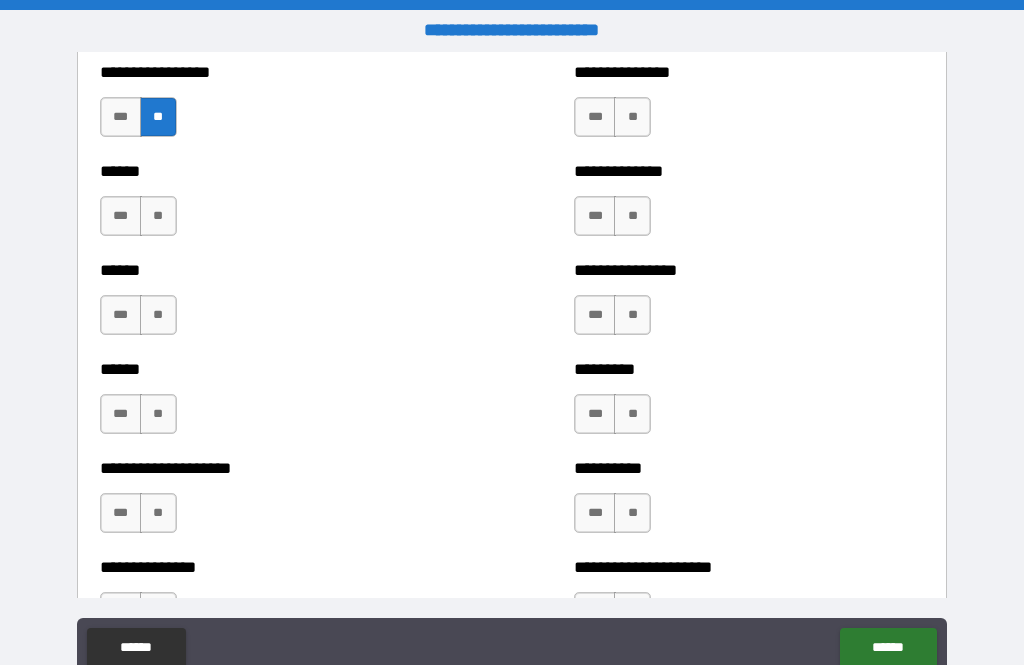 click on "**" at bounding box center [158, 216] 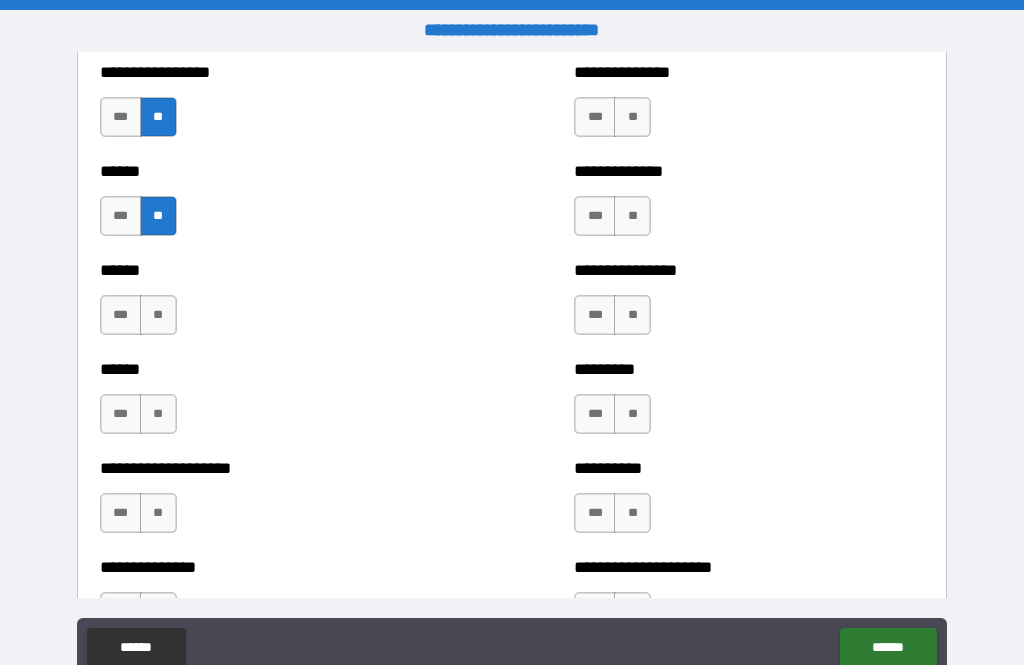 click on "**" at bounding box center (158, 315) 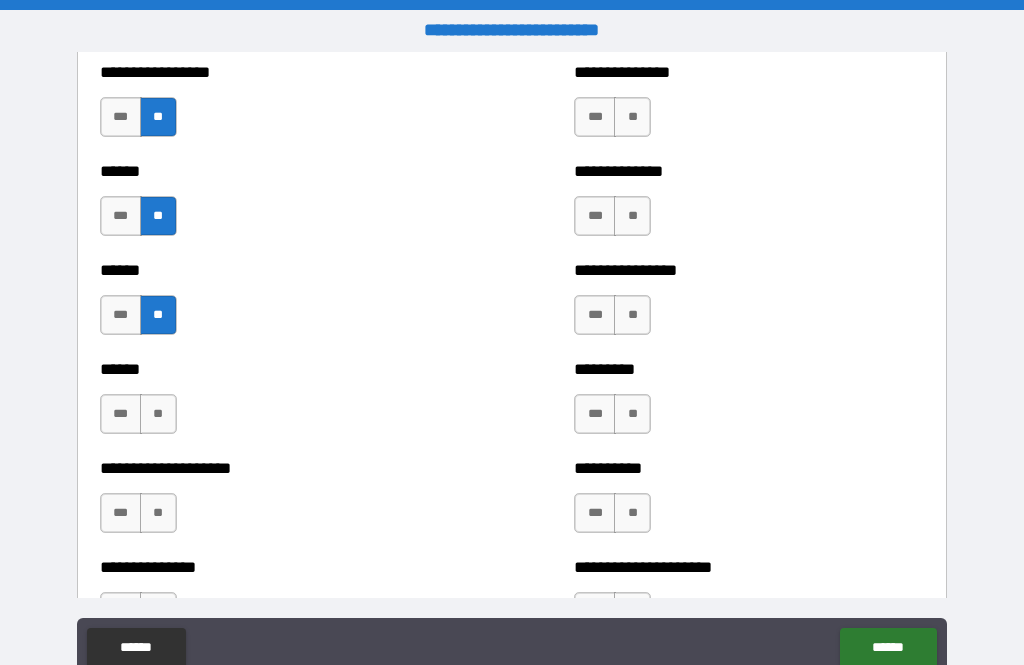 click on "**" at bounding box center [158, 414] 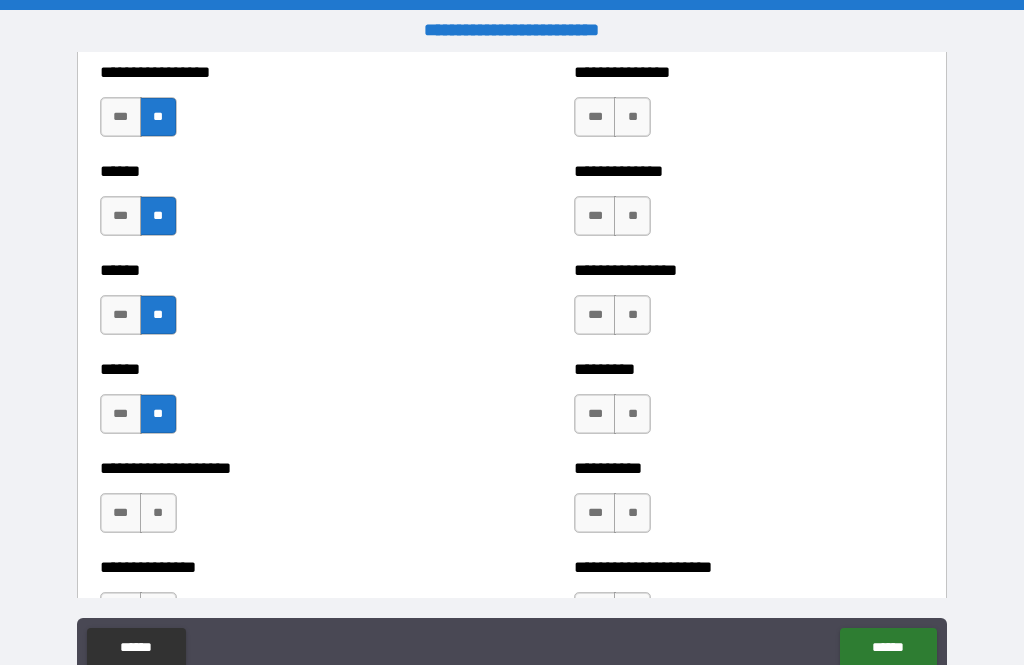 click on "**" at bounding box center (158, 513) 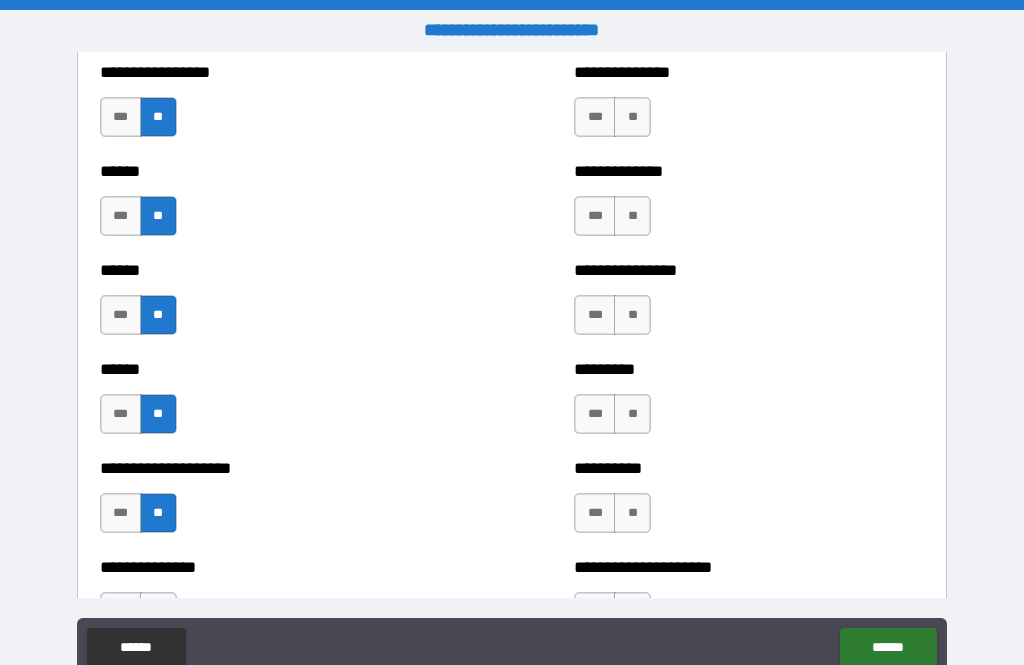 click on "**" at bounding box center (632, 117) 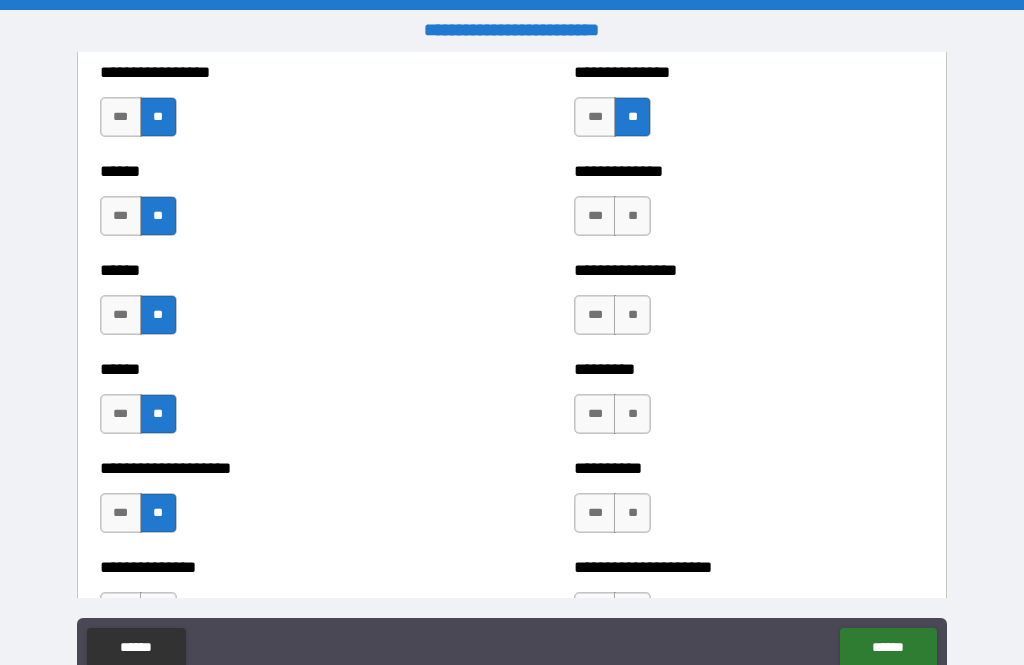 click on "**" at bounding box center [632, 216] 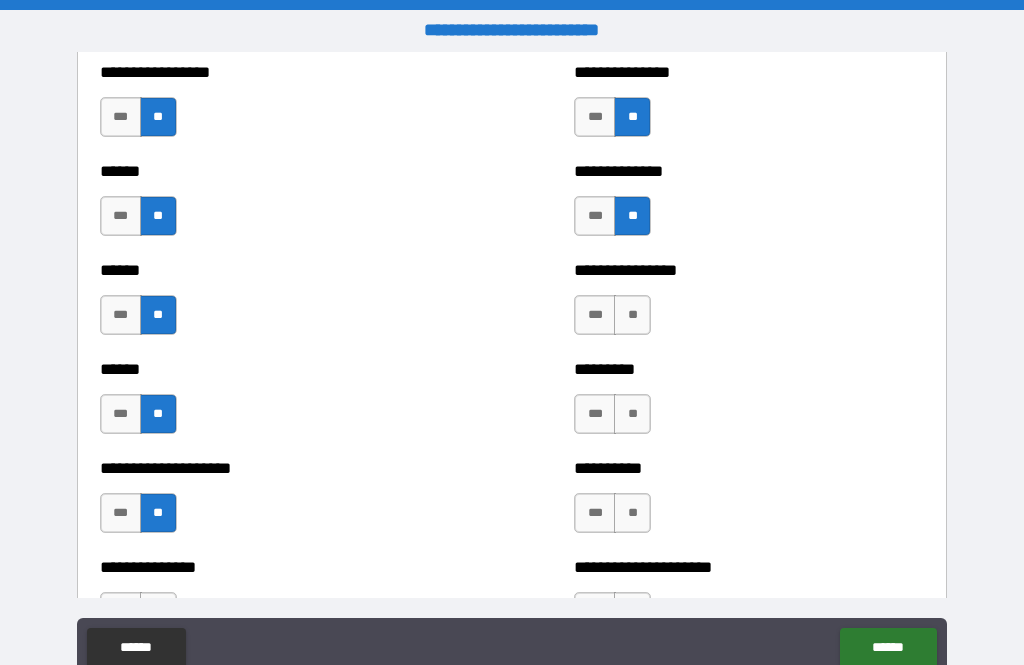 click on "**" at bounding box center (632, 315) 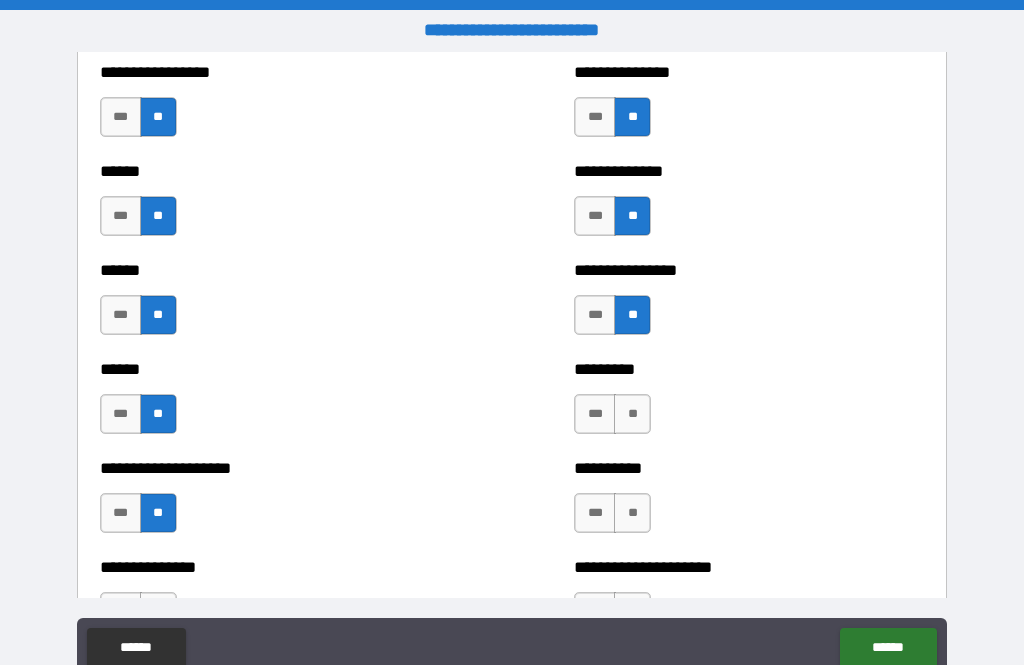 click on "**" at bounding box center [632, 414] 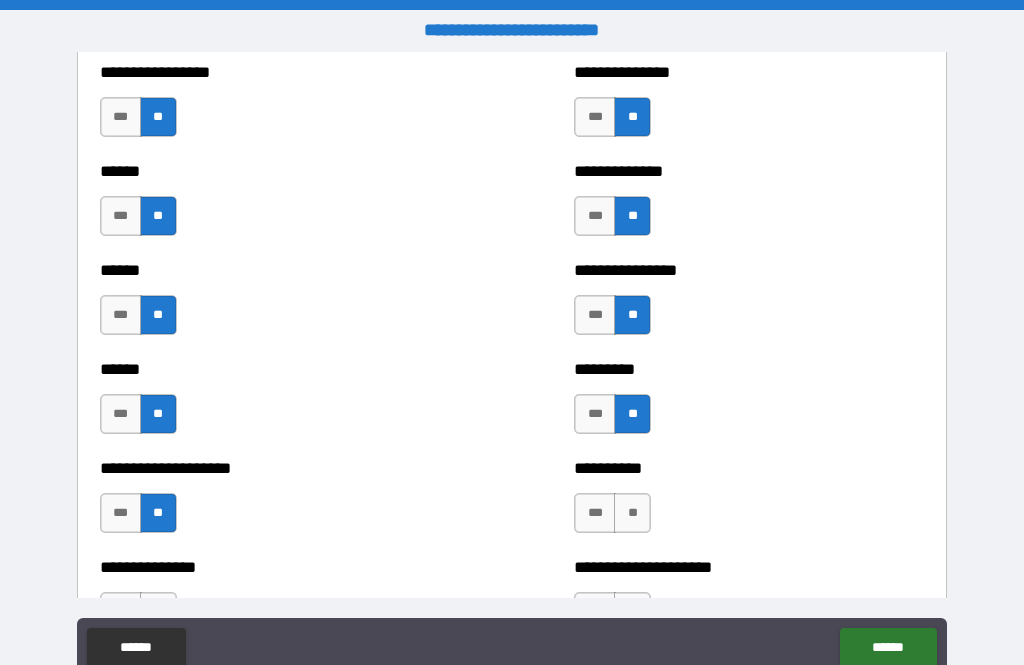 click on "**" at bounding box center [632, 513] 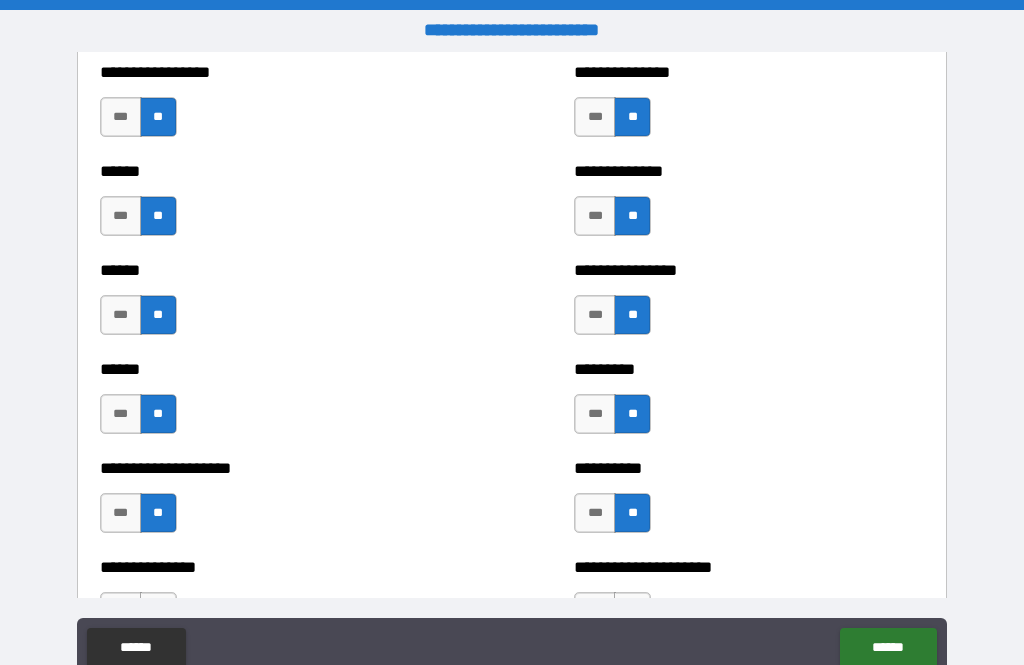 click on "**********" at bounding box center (749, 503) 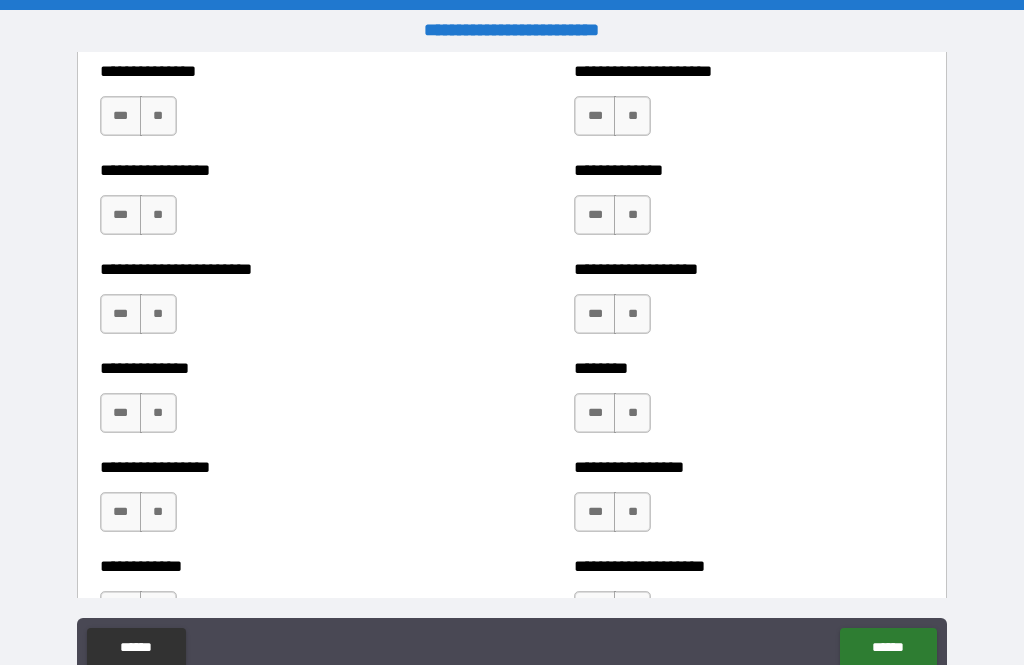 scroll, scrollTop: 3405, scrollLeft: 0, axis: vertical 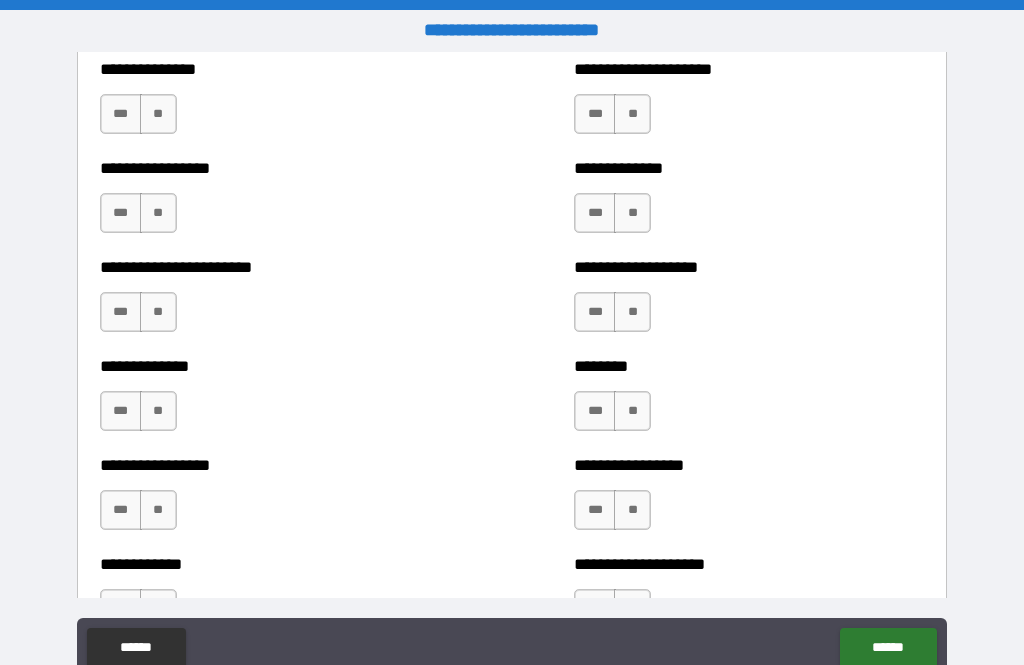 click on "**" at bounding box center [158, 114] 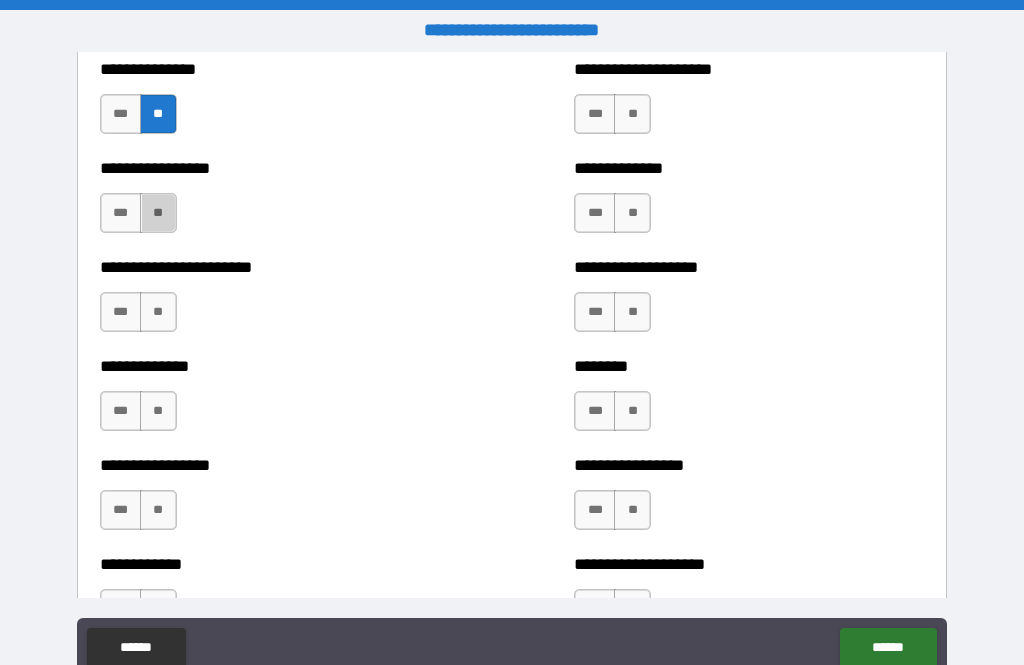 click on "**" at bounding box center [158, 213] 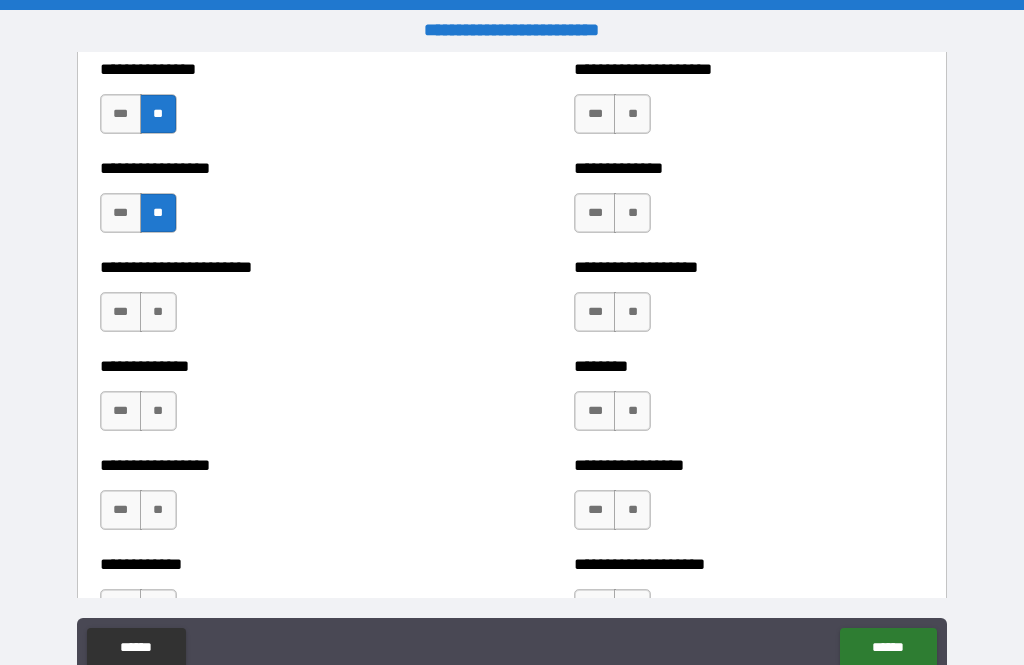 click on "***" at bounding box center (121, 213) 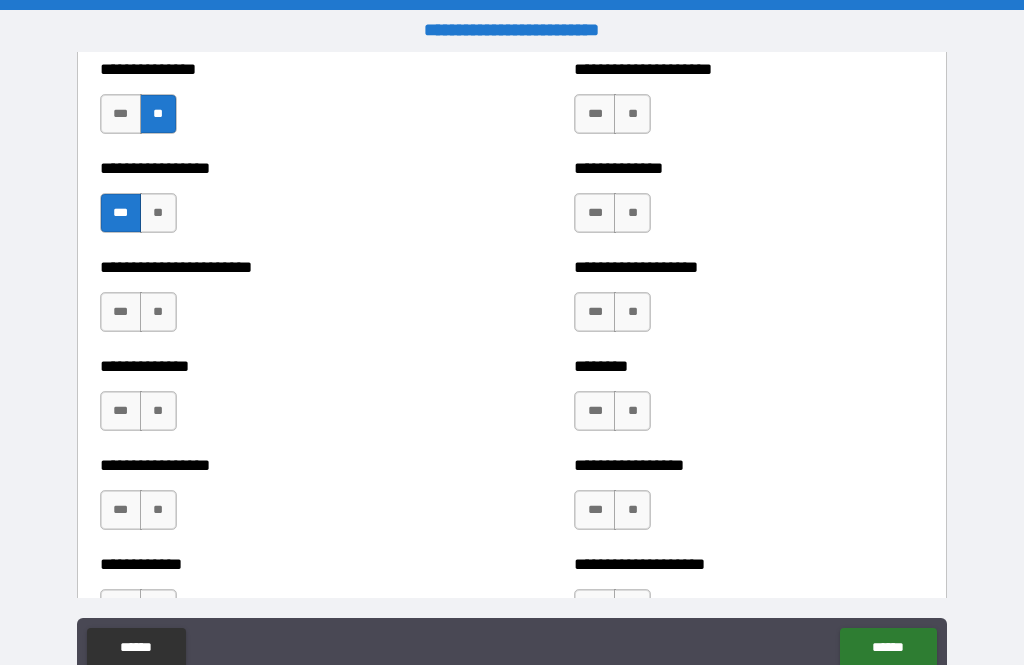click on "**" at bounding box center (632, 114) 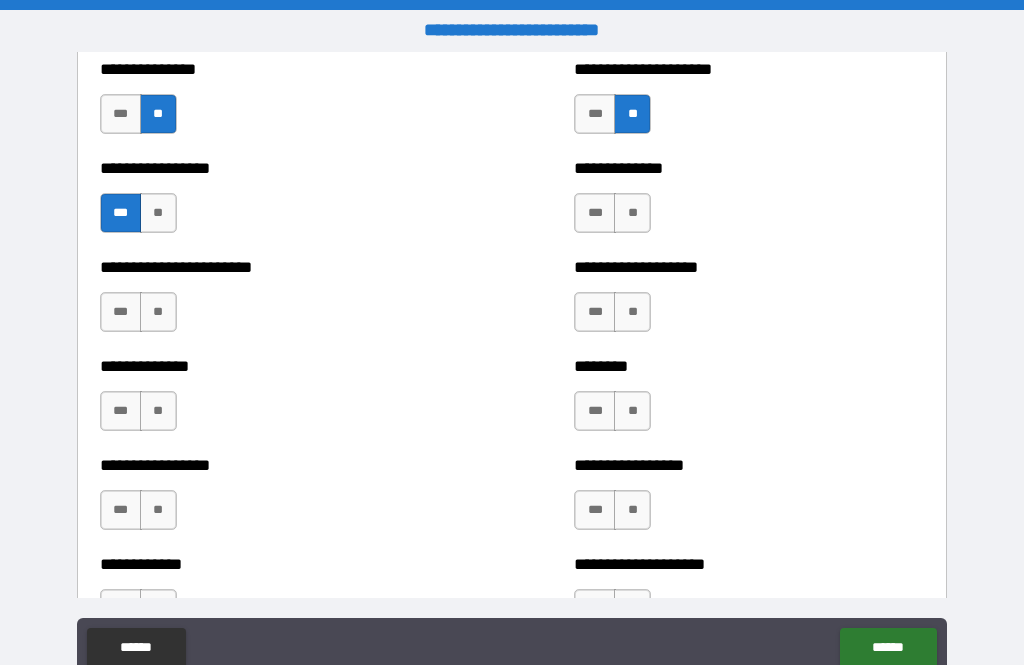 click on "**" at bounding box center (632, 213) 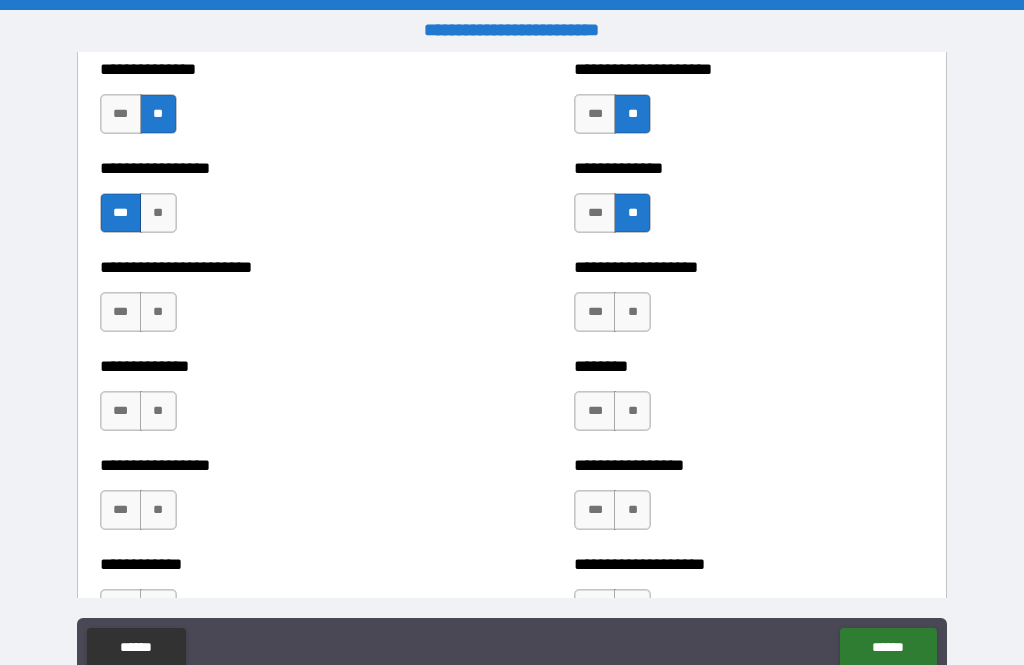 click on "**" at bounding box center [632, 312] 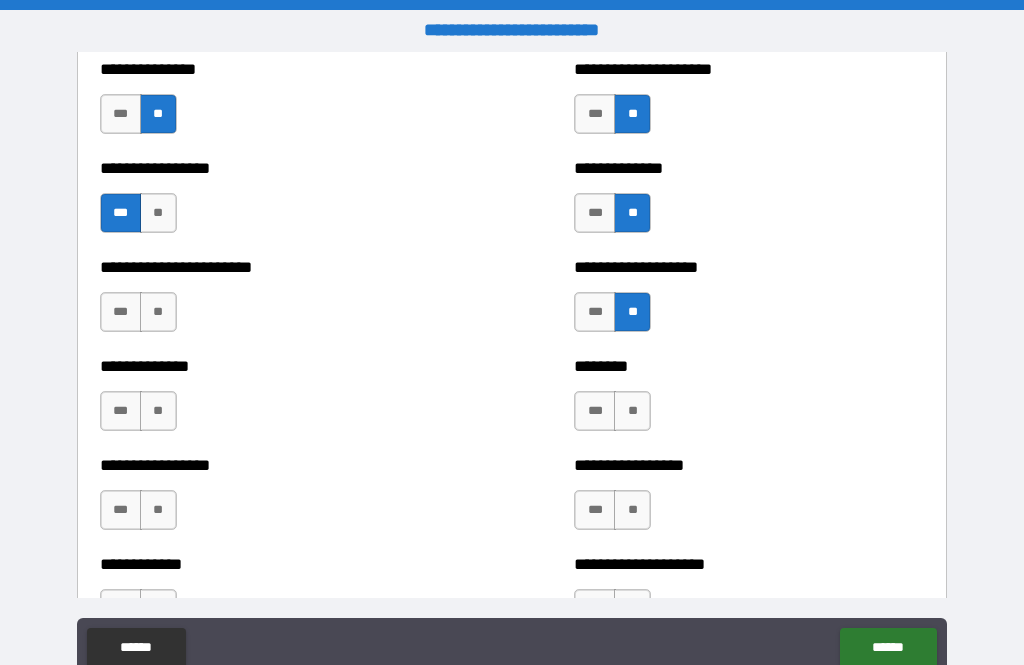 click on "**" at bounding box center [632, 411] 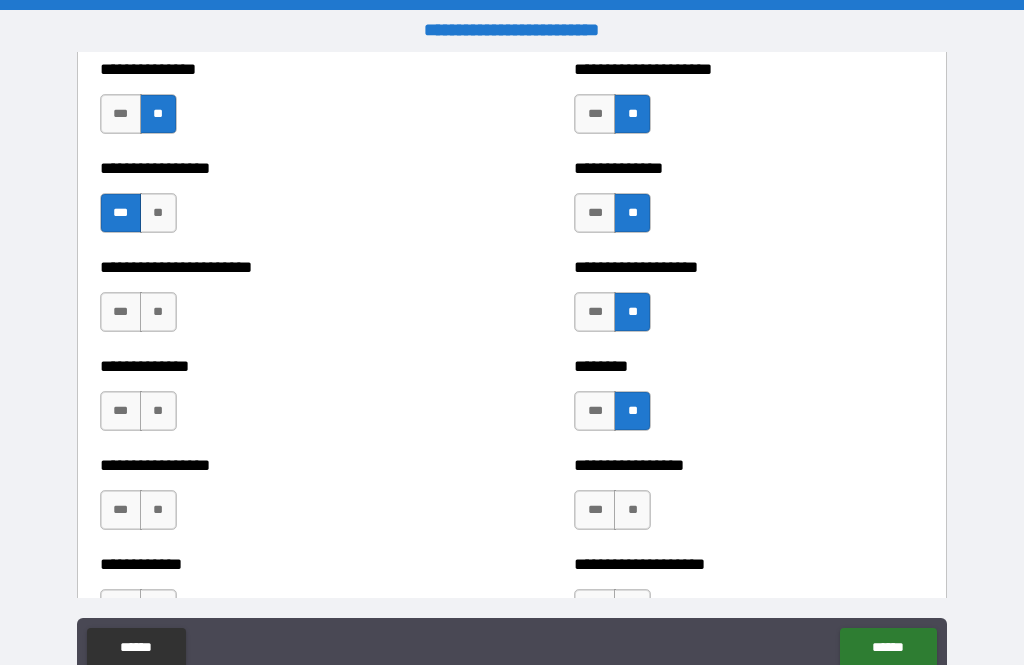 click on "**" at bounding box center [632, 510] 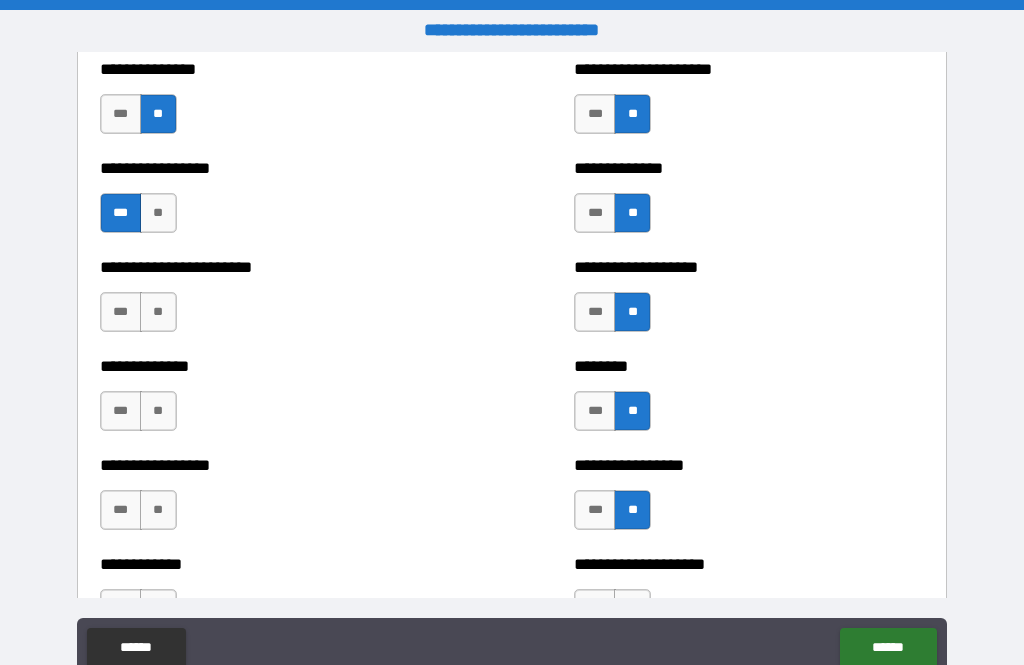 click on "**" at bounding box center [158, 312] 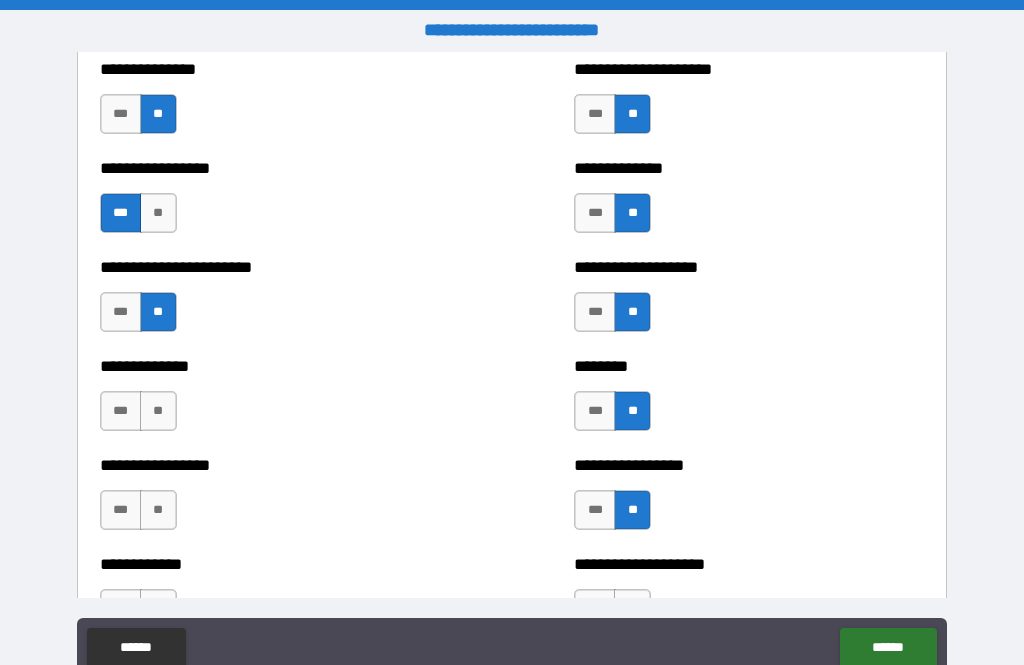 click on "**" at bounding box center [158, 411] 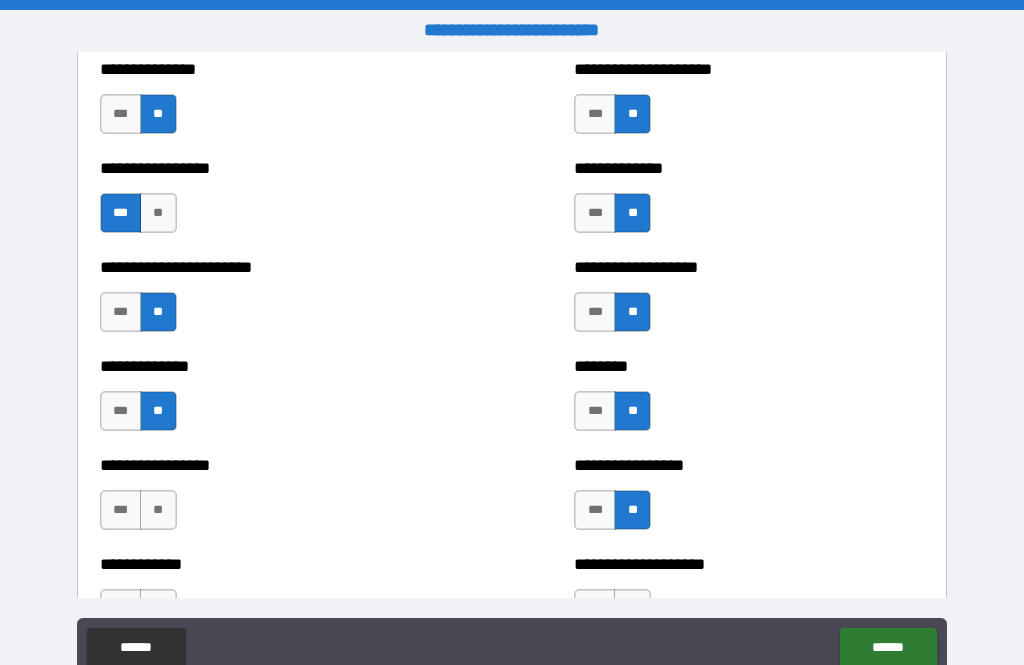 click on "**" at bounding box center (158, 510) 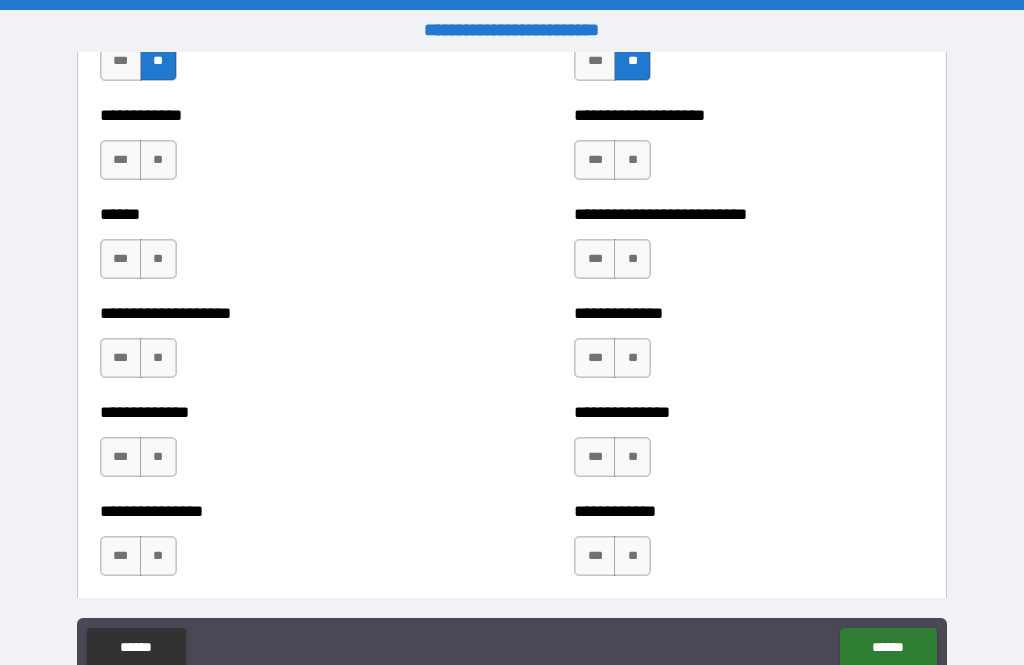 scroll, scrollTop: 3855, scrollLeft: 0, axis: vertical 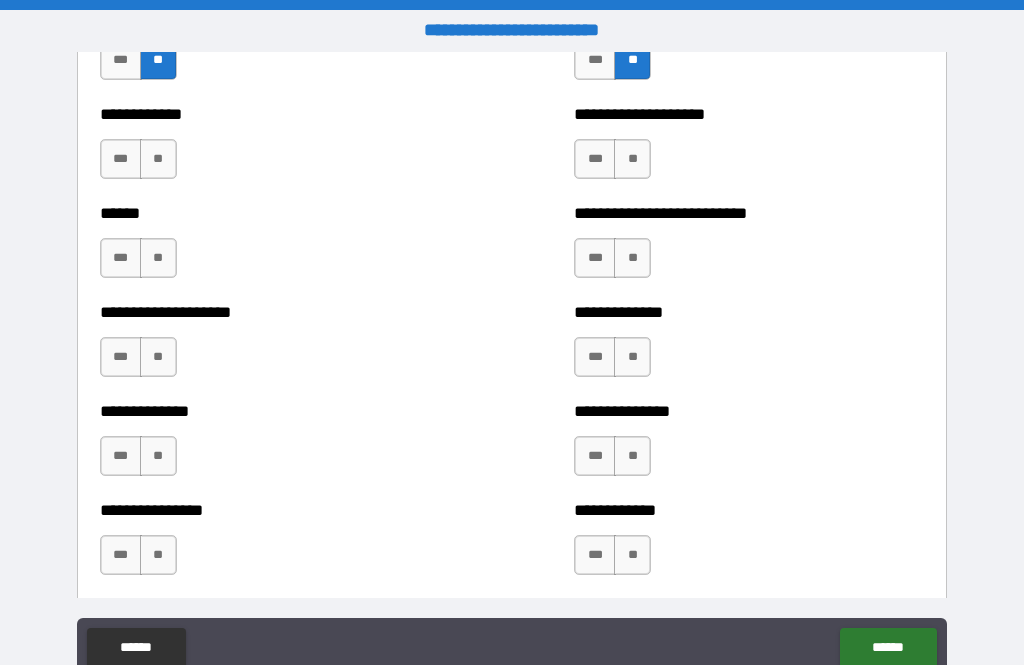 click on "**" at bounding box center [158, 159] 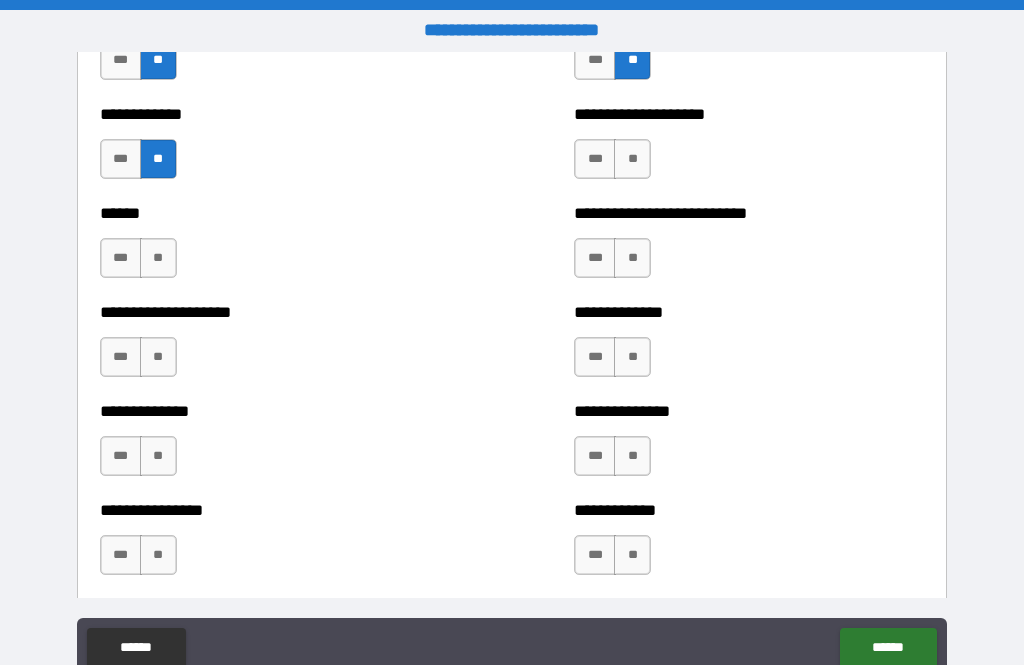 click on "**" at bounding box center [158, 258] 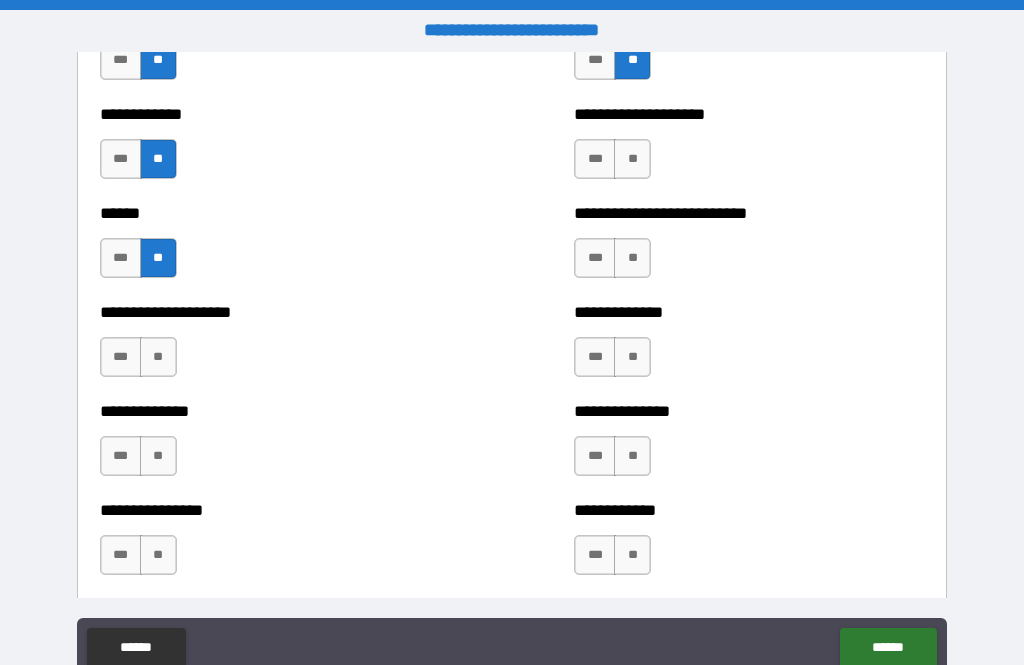 click on "**" at bounding box center (158, 357) 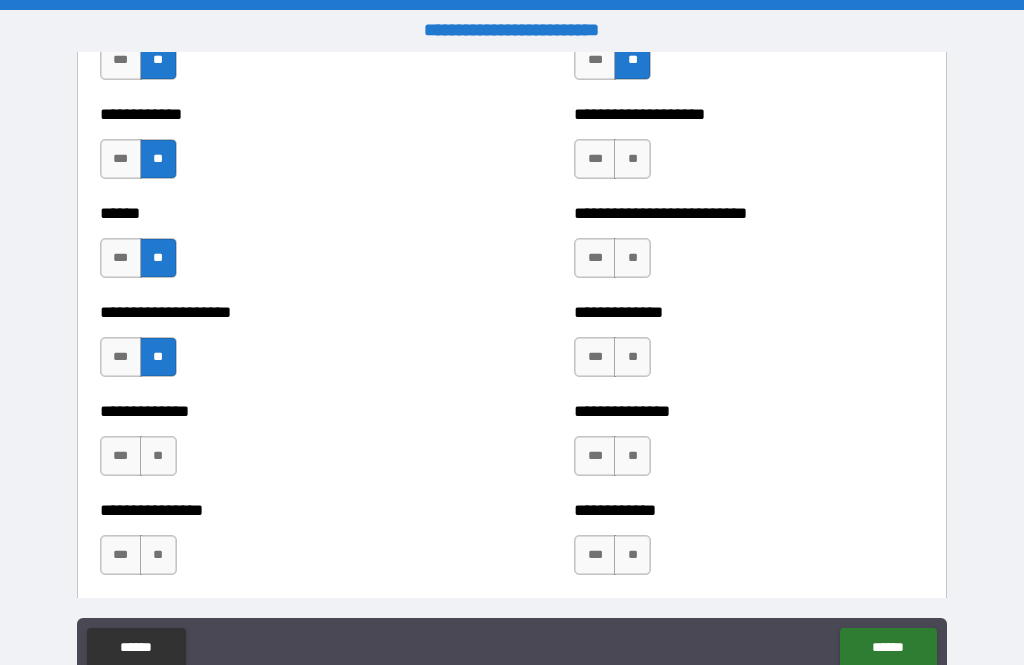 click on "**" at bounding box center (158, 456) 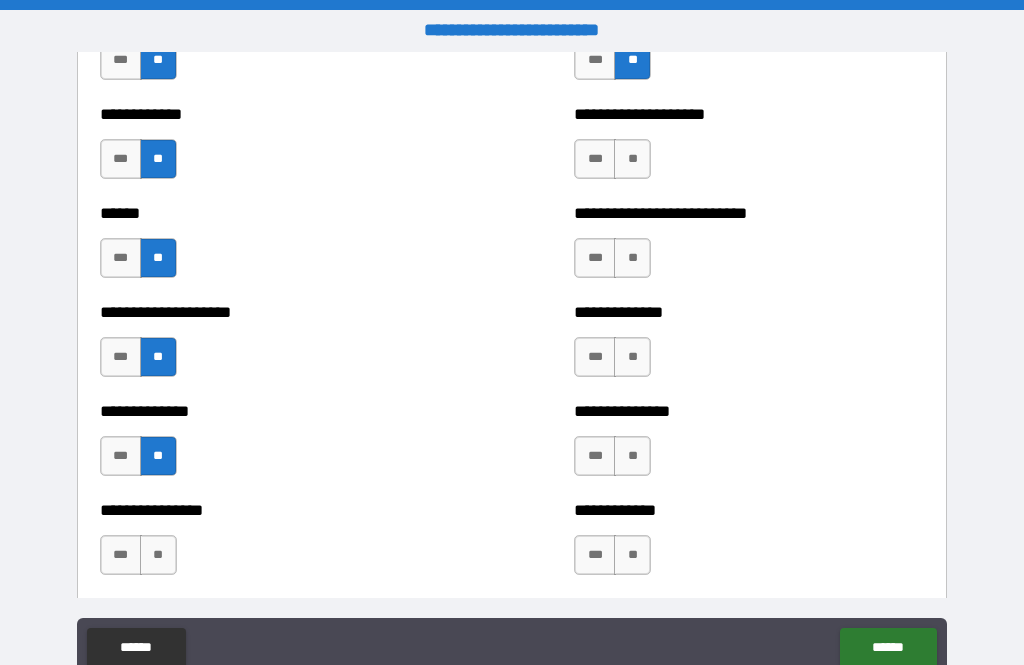 click on "**" at bounding box center (158, 555) 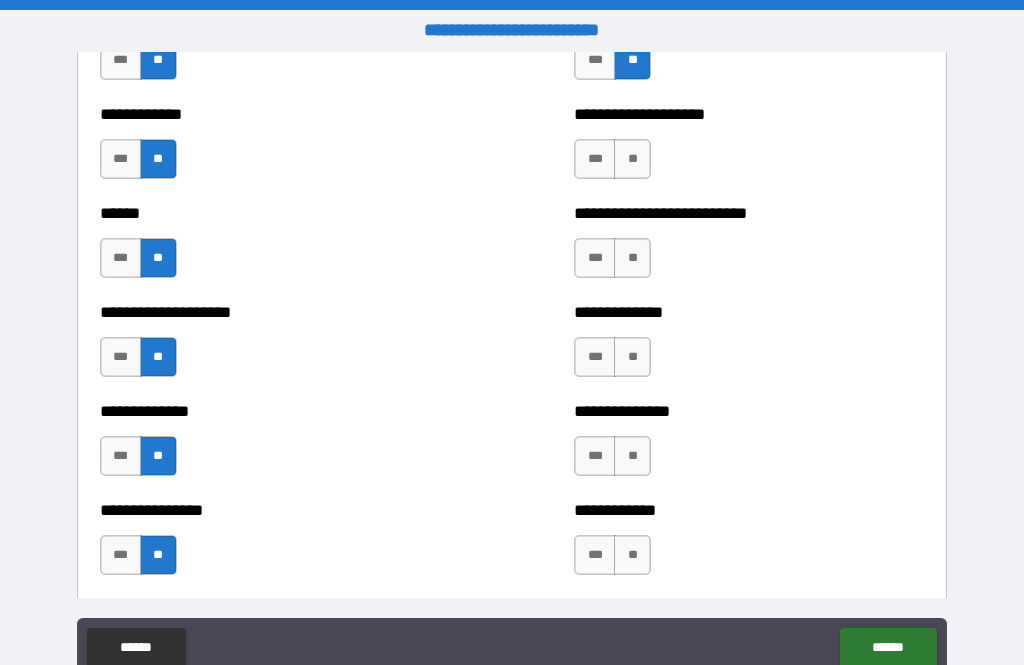 click on "**" at bounding box center [632, 159] 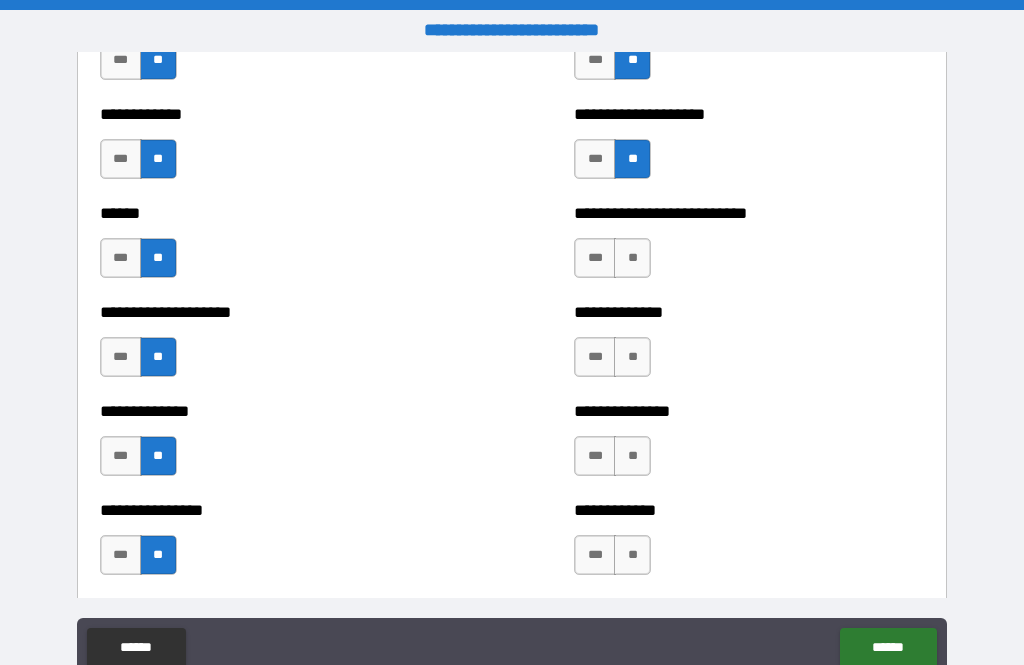 click on "**" at bounding box center (632, 258) 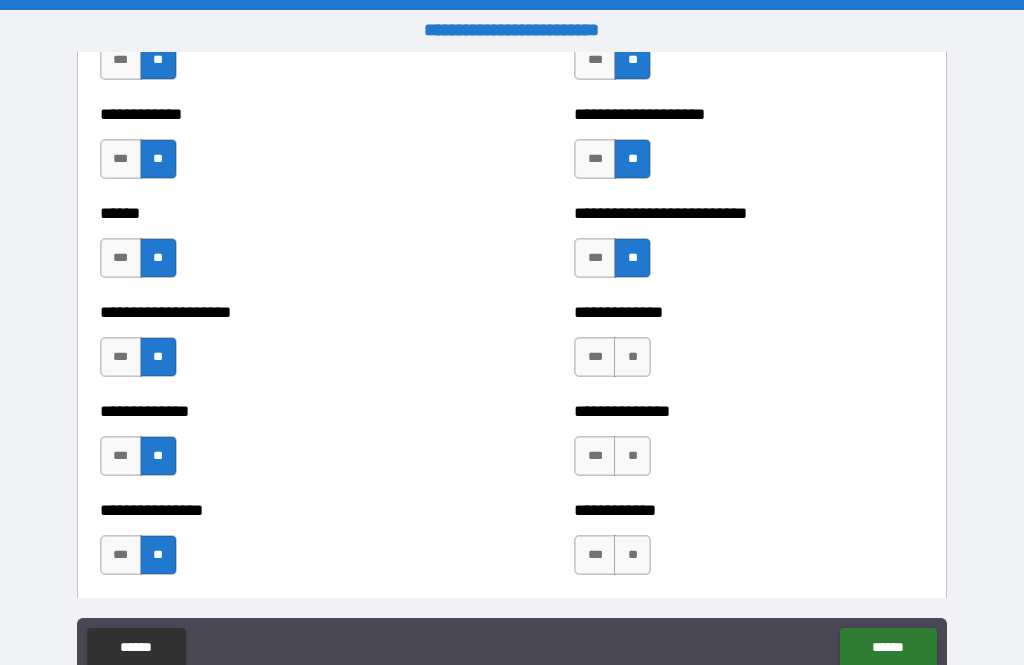 click on "**" at bounding box center [632, 357] 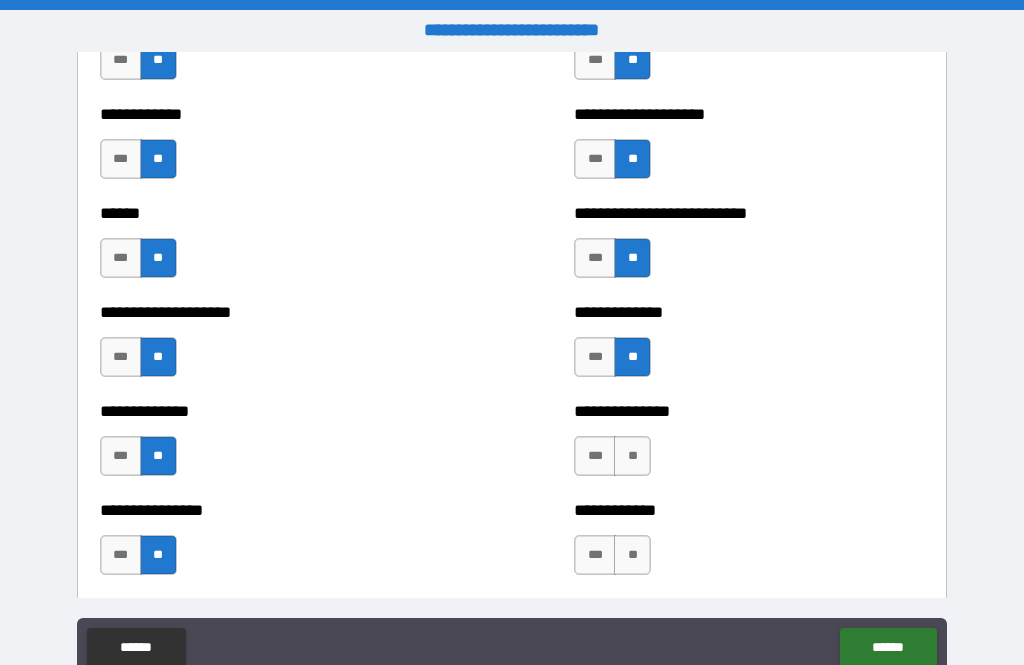 click on "**" at bounding box center [632, 456] 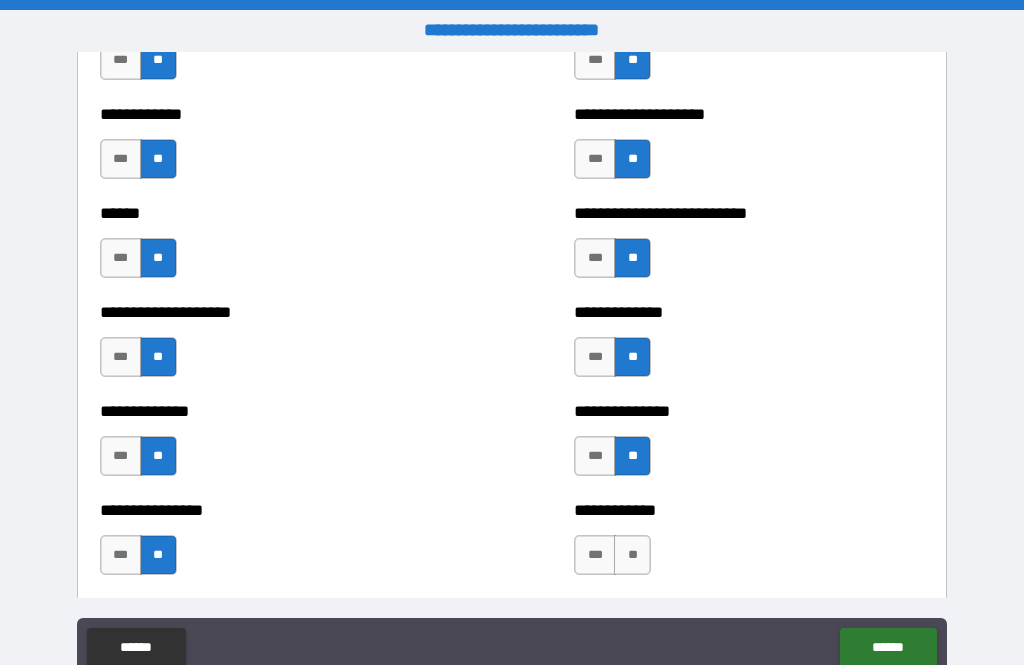 click on "**" at bounding box center (632, 555) 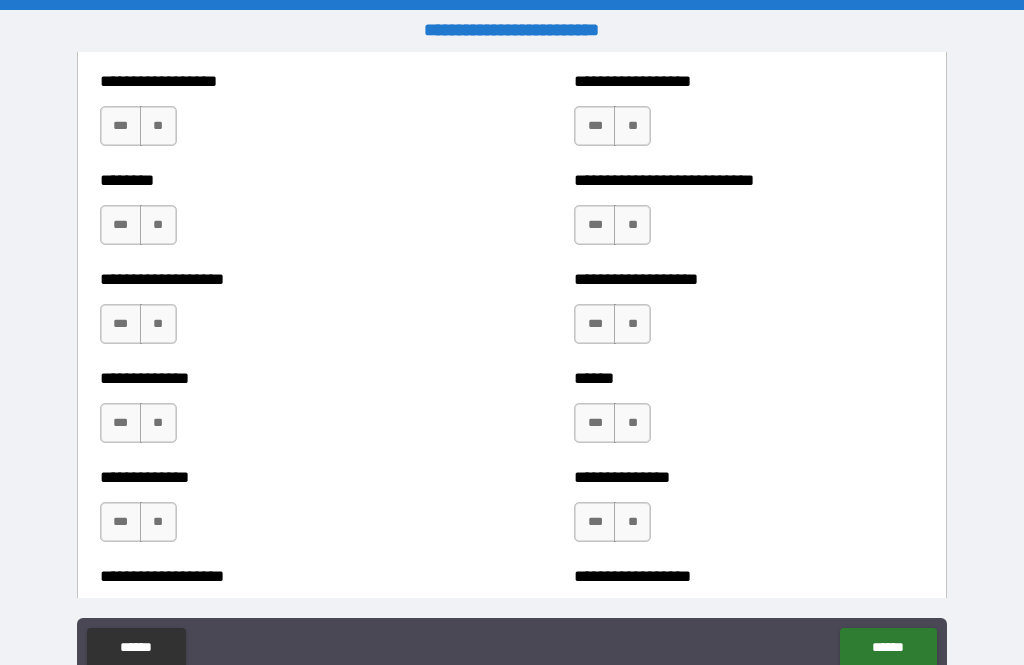scroll, scrollTop: 4380, scrollLeft: 0, axis: vertical 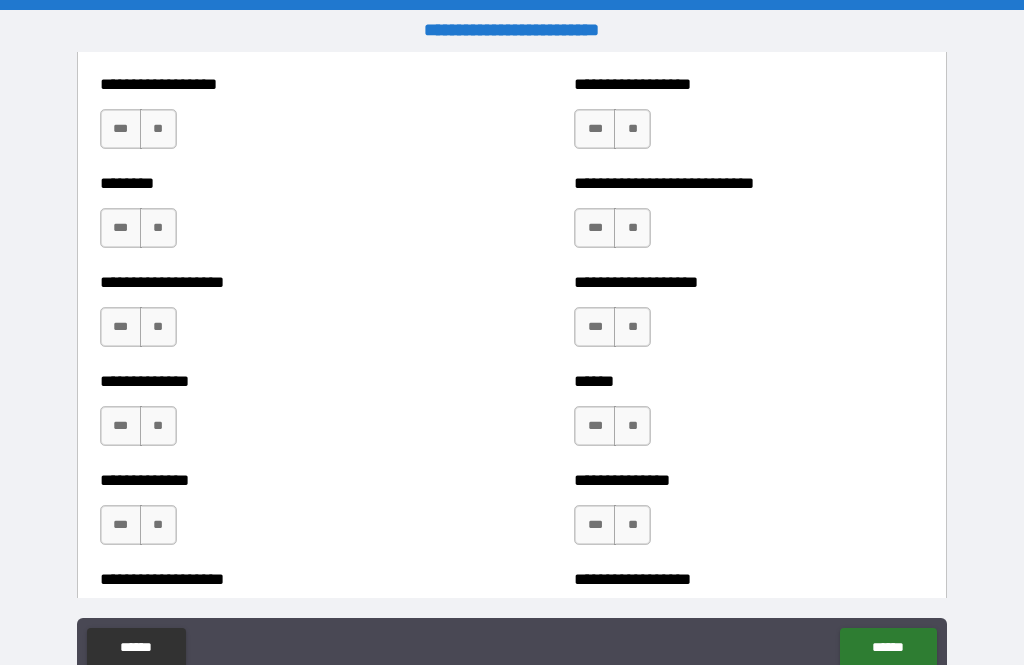click on "**" at bounding box center (158, 129) 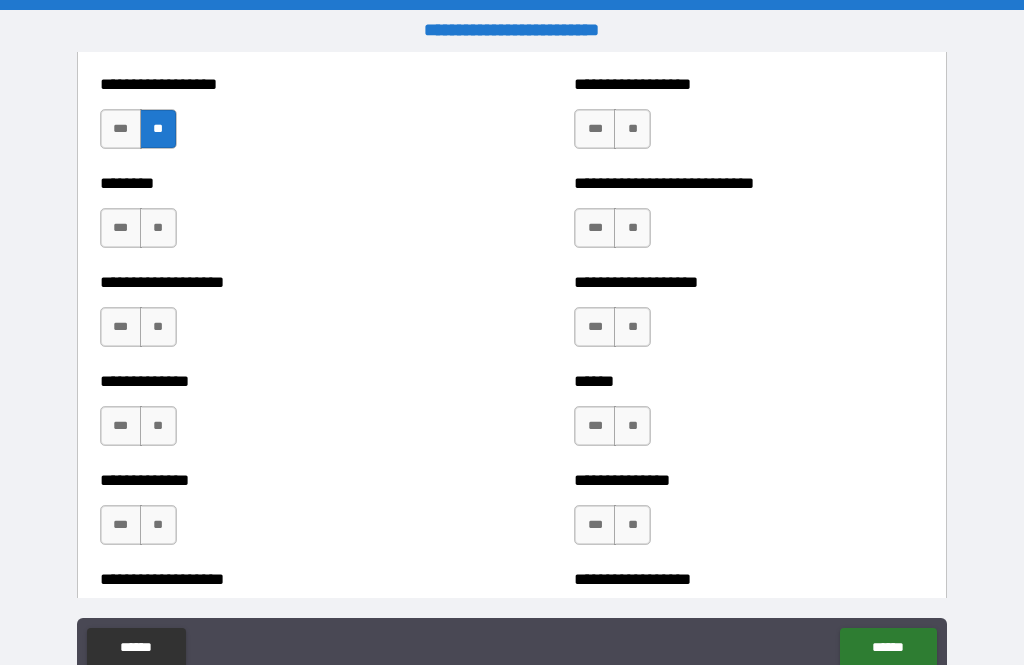 click on "**" at bounding box center (158, 228) 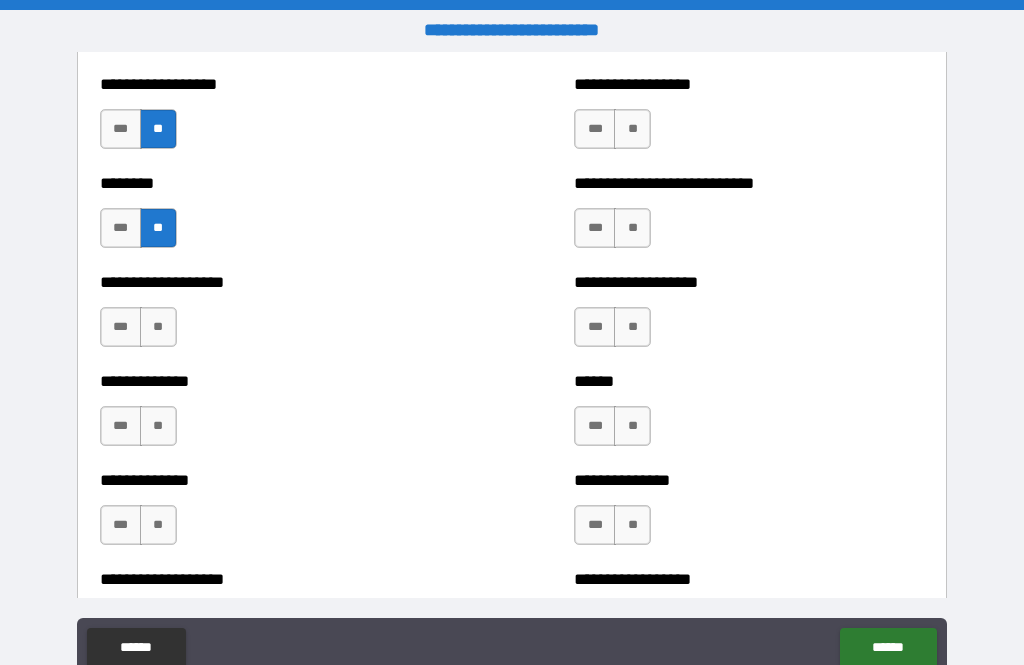 click on "**" at bounding box center (158, 327) 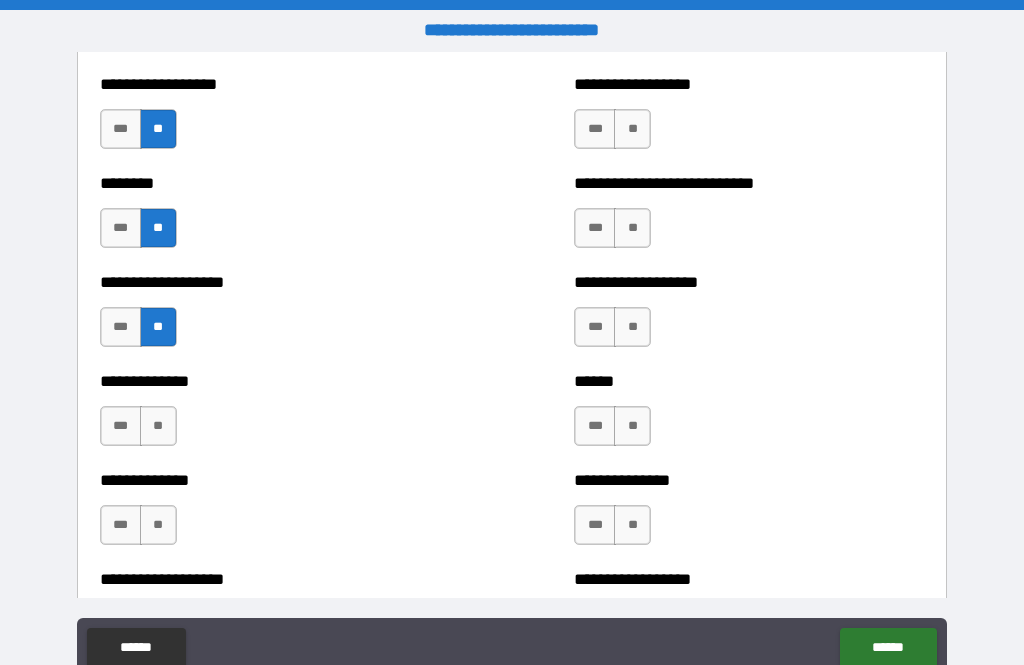 click on "**" at bounding box center [158, 426] 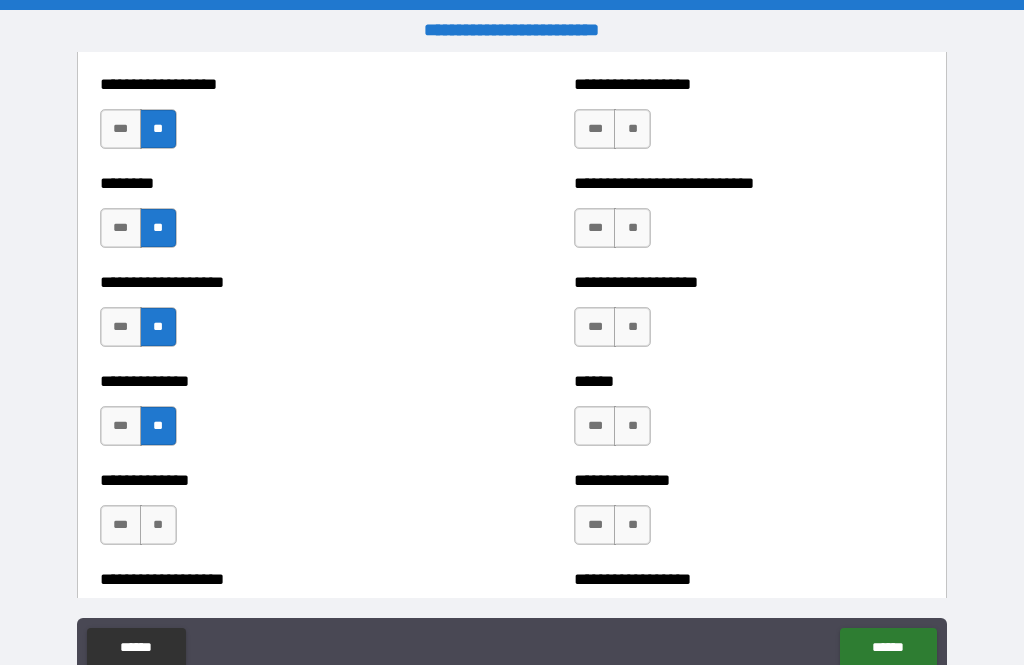 click on "**" at bounding box center [158, 525] 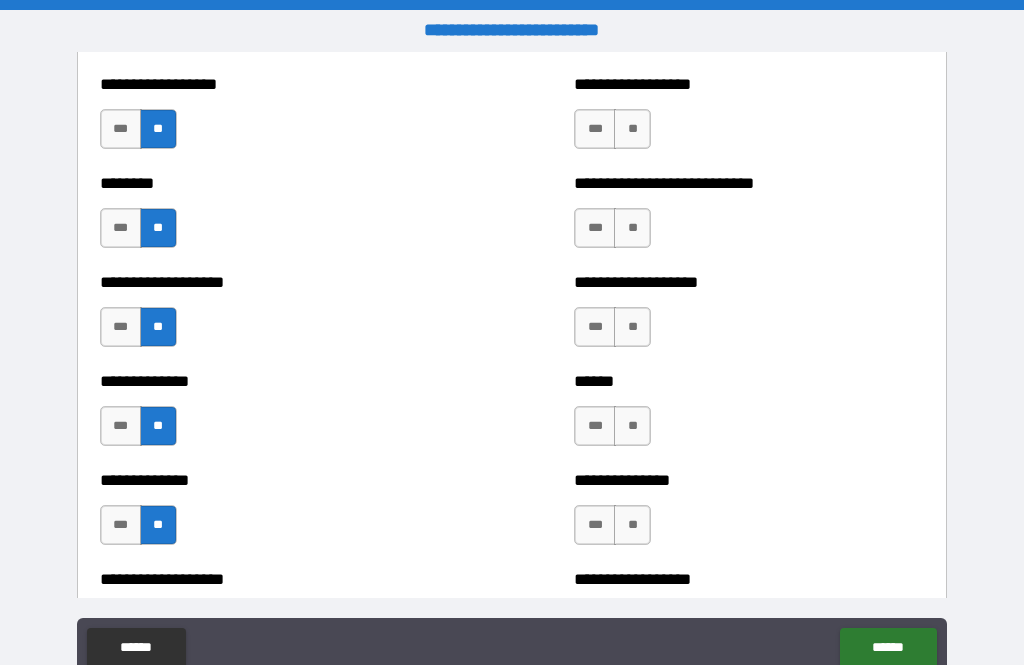 click on "**" at bounding box center [632, 129] 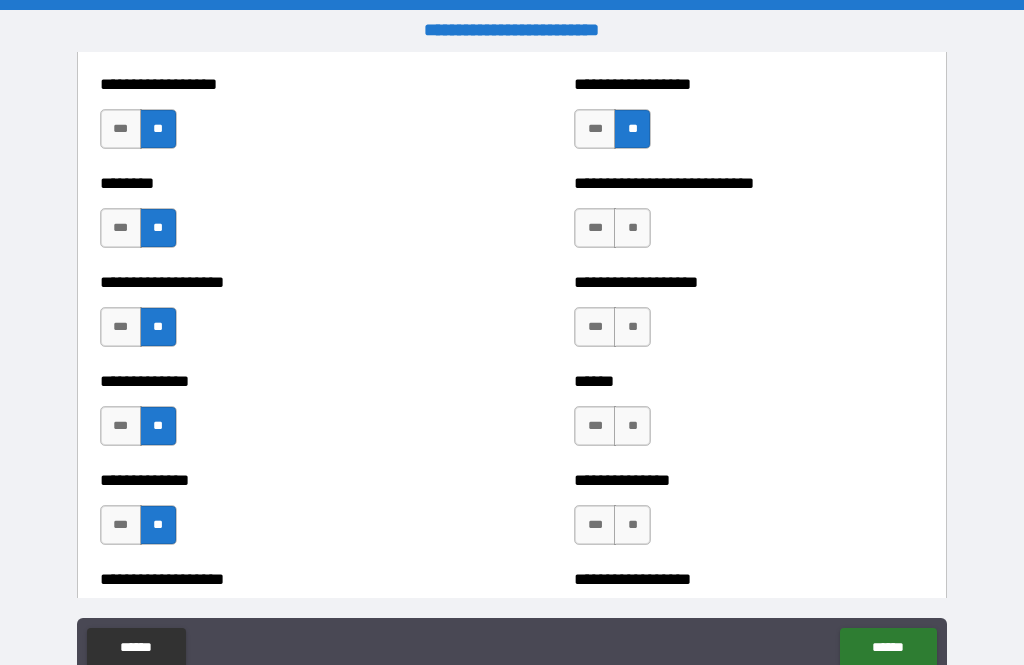 click on "**" at bounding box center (632, 228) 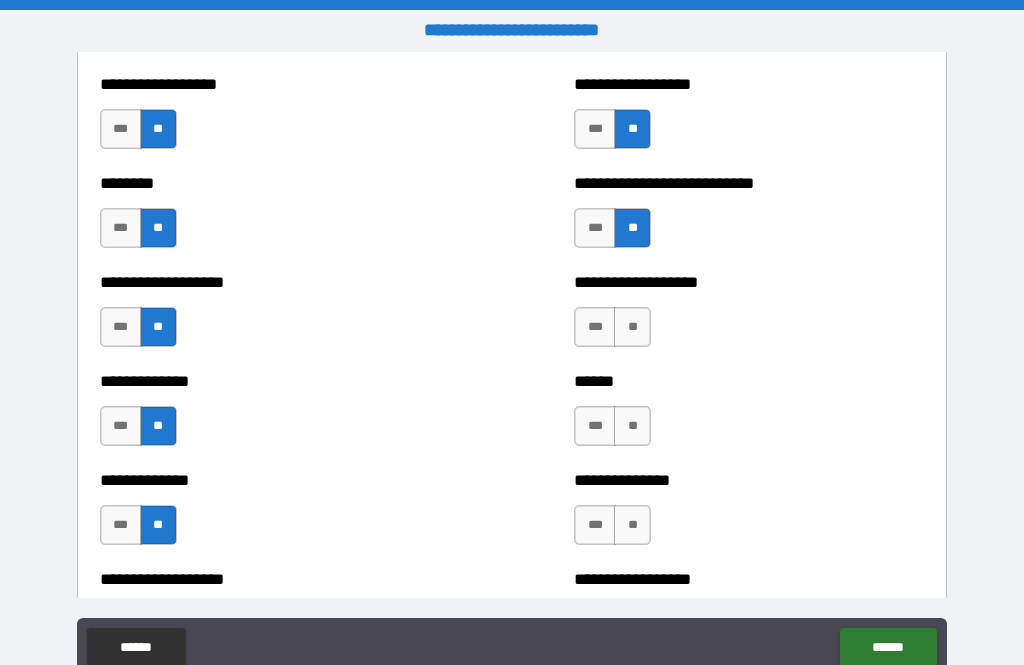 click on "**" at bounding box center (632, 327) 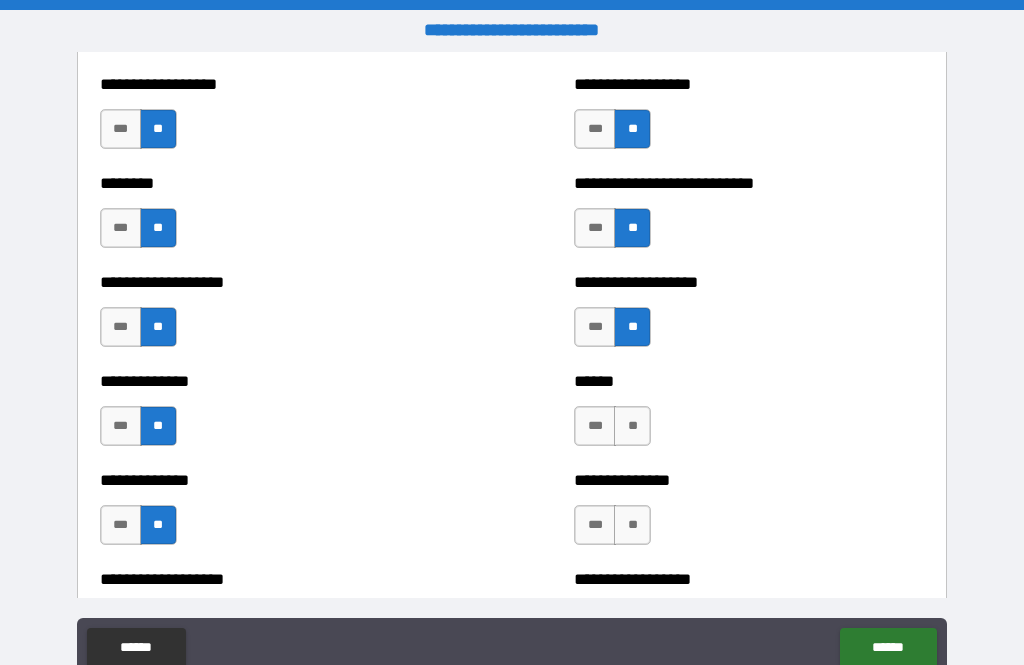 click on "**" at bounding box center (632, 426) 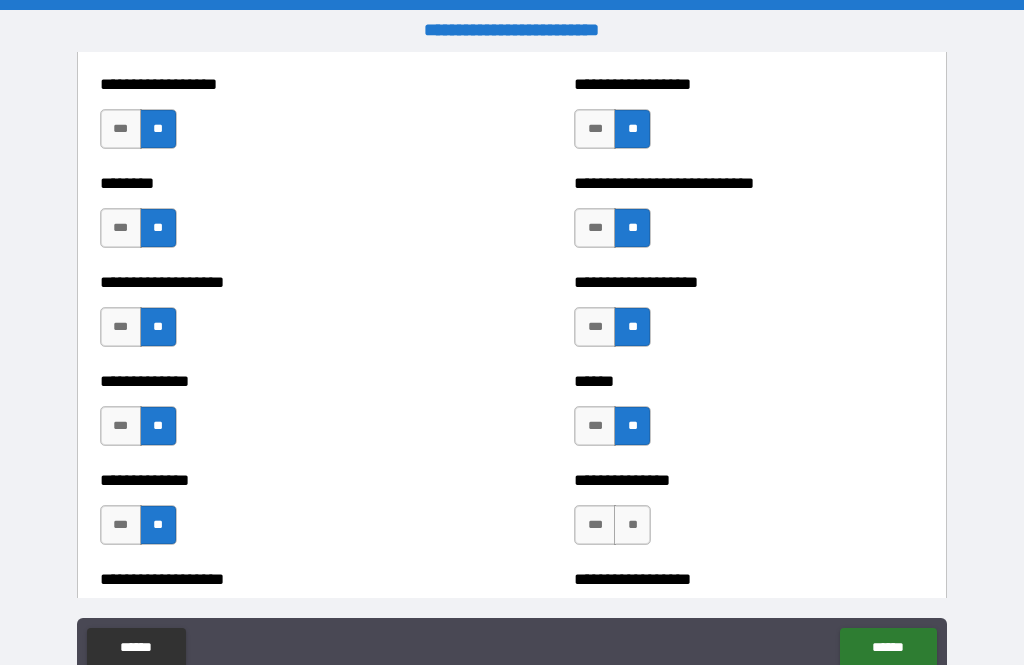 click on "**" at bounding box center (632, 525) 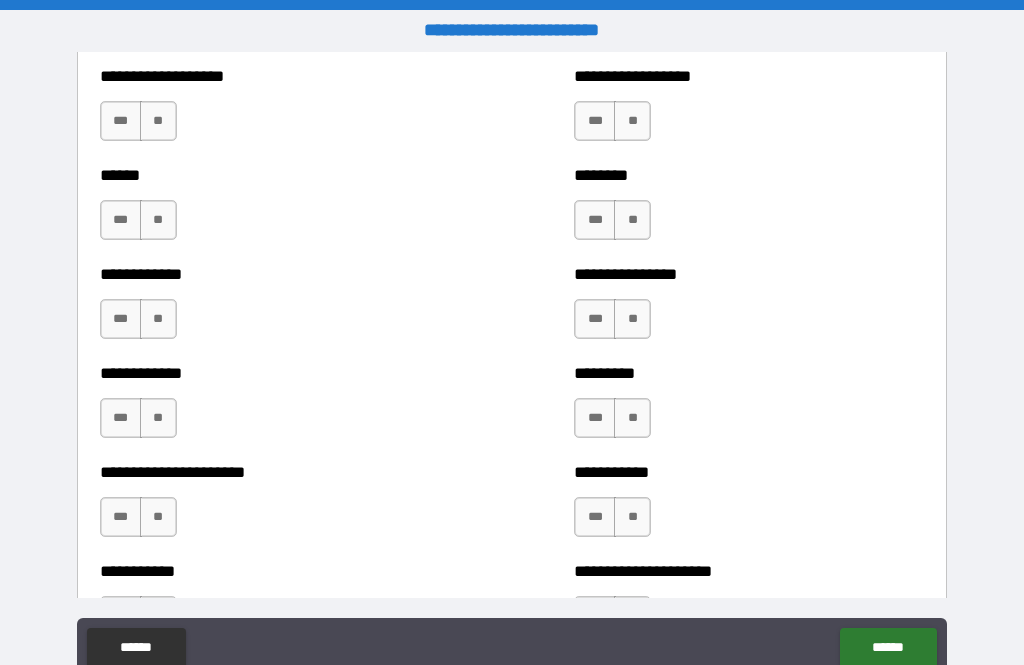 scroll, scrollTop: 4887, scrollLeft: 0, axis: vertical 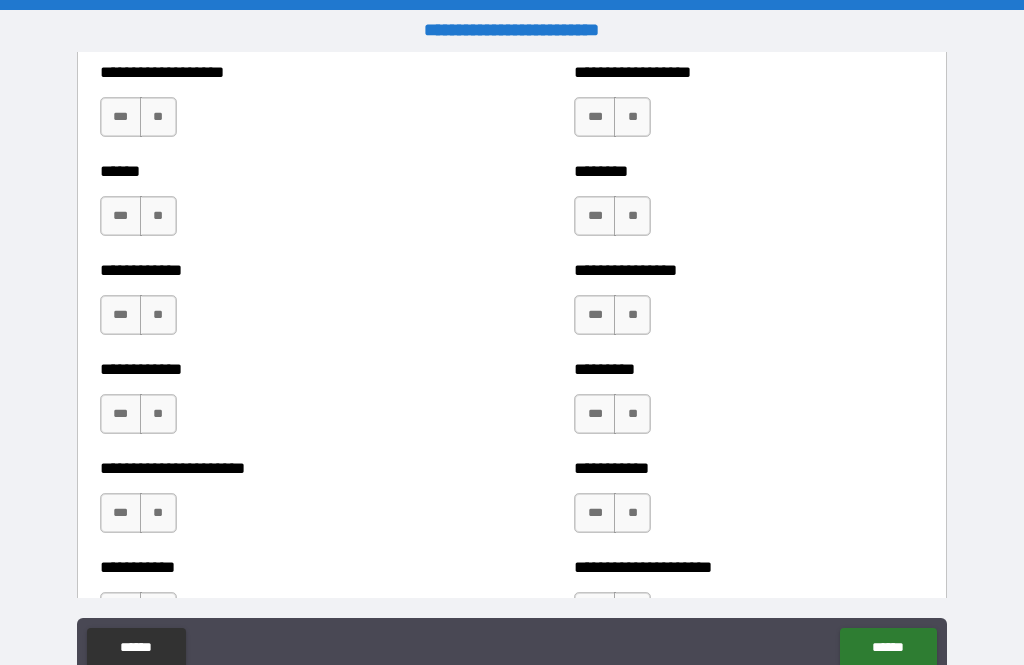 click on "**" at bounding box center [158, 117] 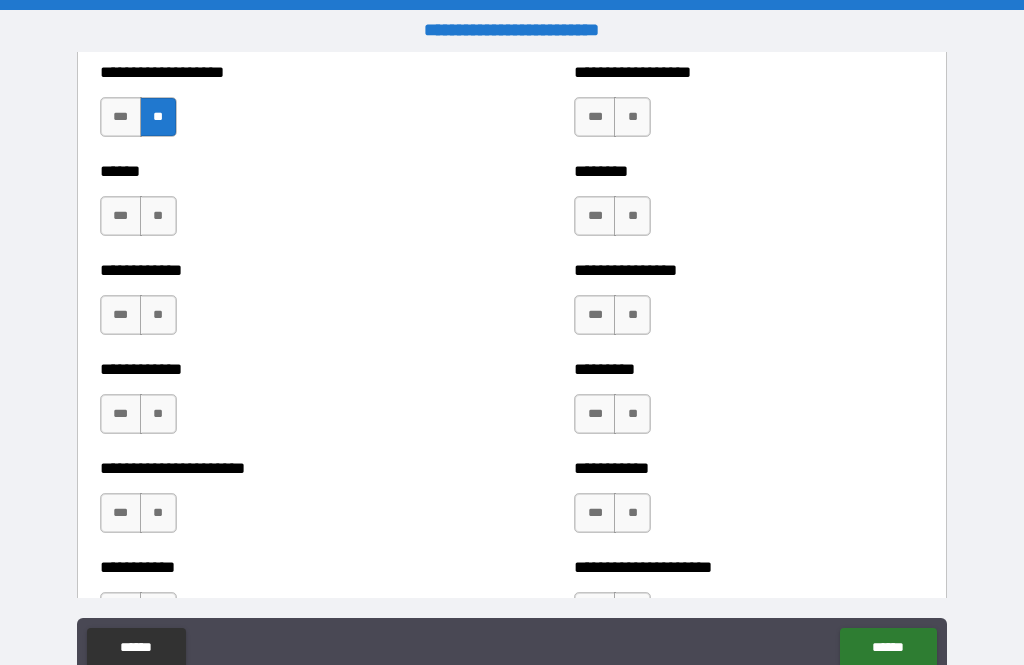 click on "**" at bounding box center (158, 216) 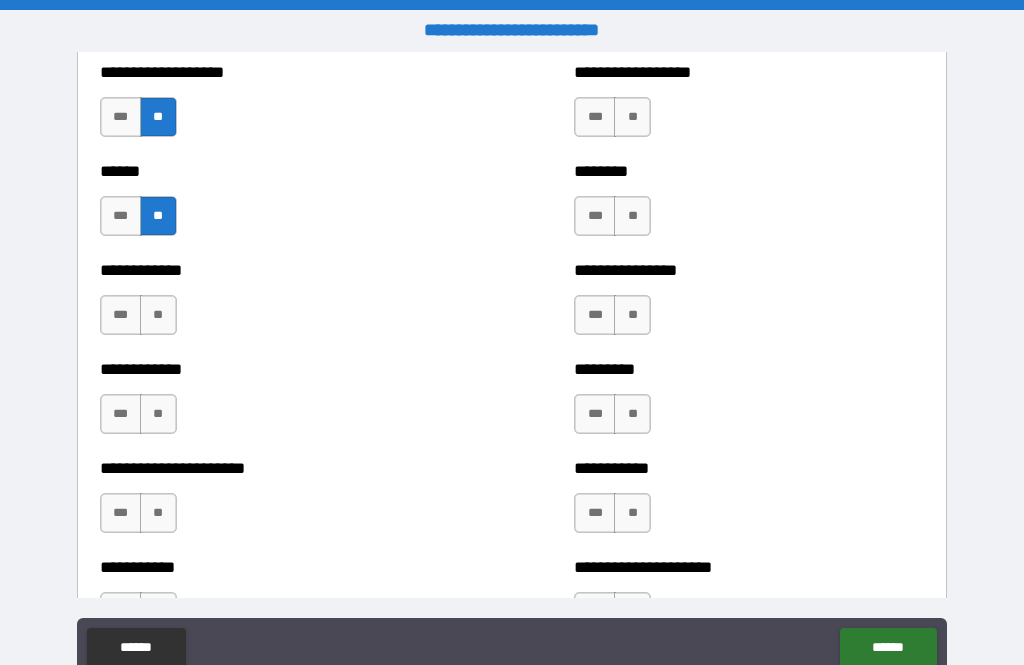 click on "**" at bounding box center (158, 315) 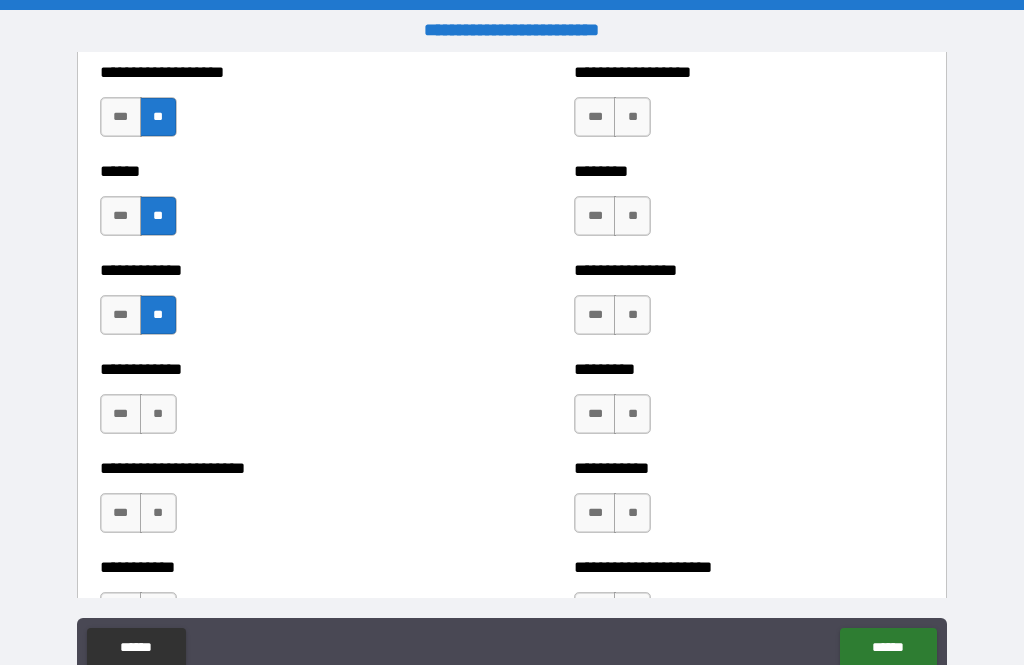 click on "**" at bounding box center (158, 414) 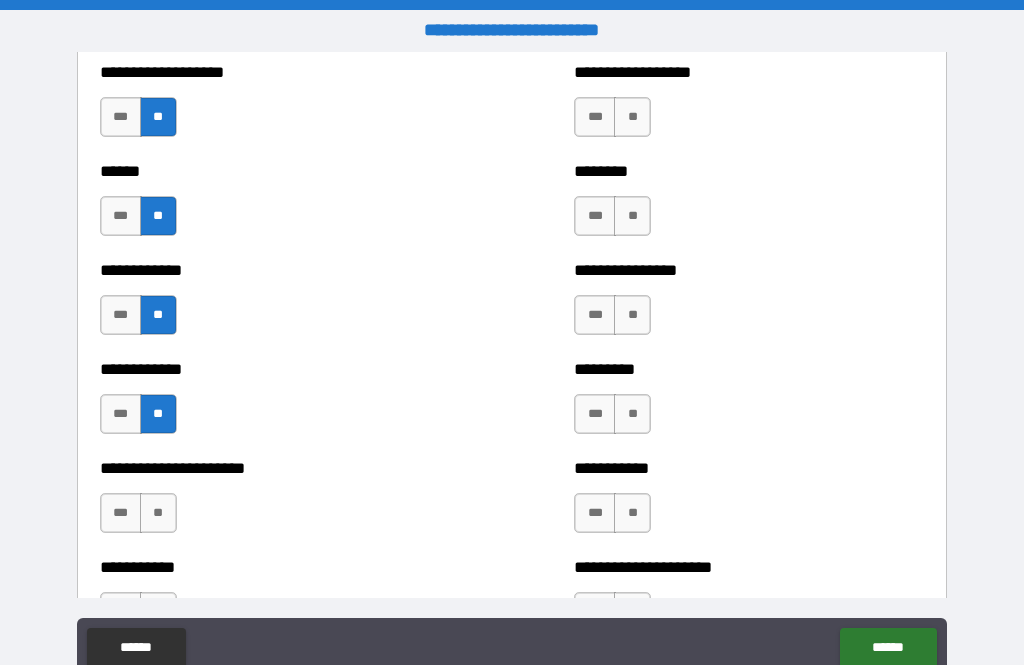 click on "**" at bounding box center [158, 513] 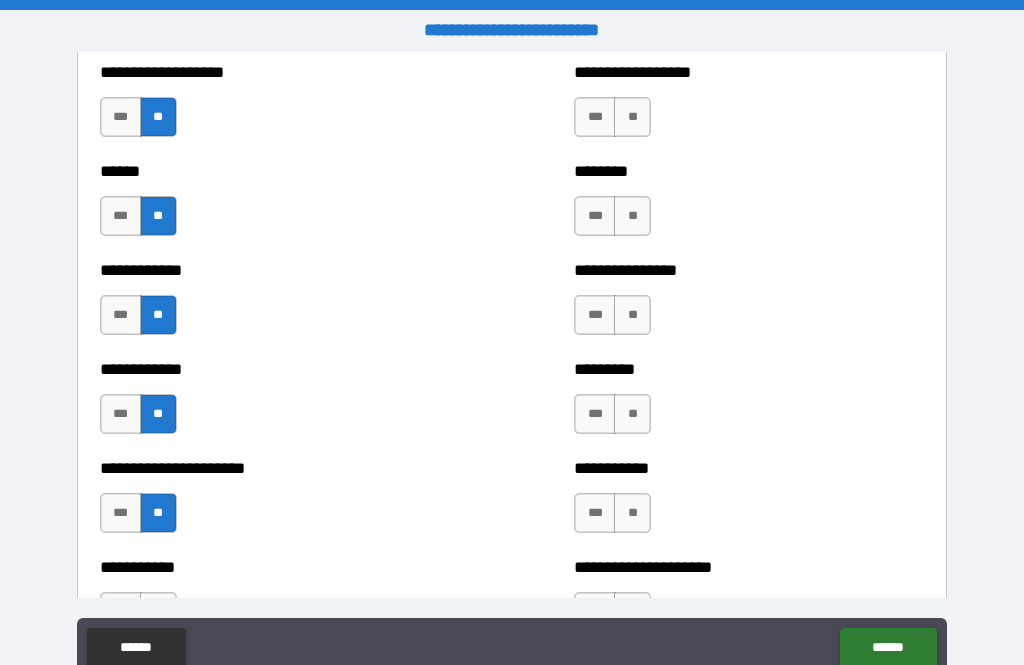 click on "**" at bounding box center (632, 117) 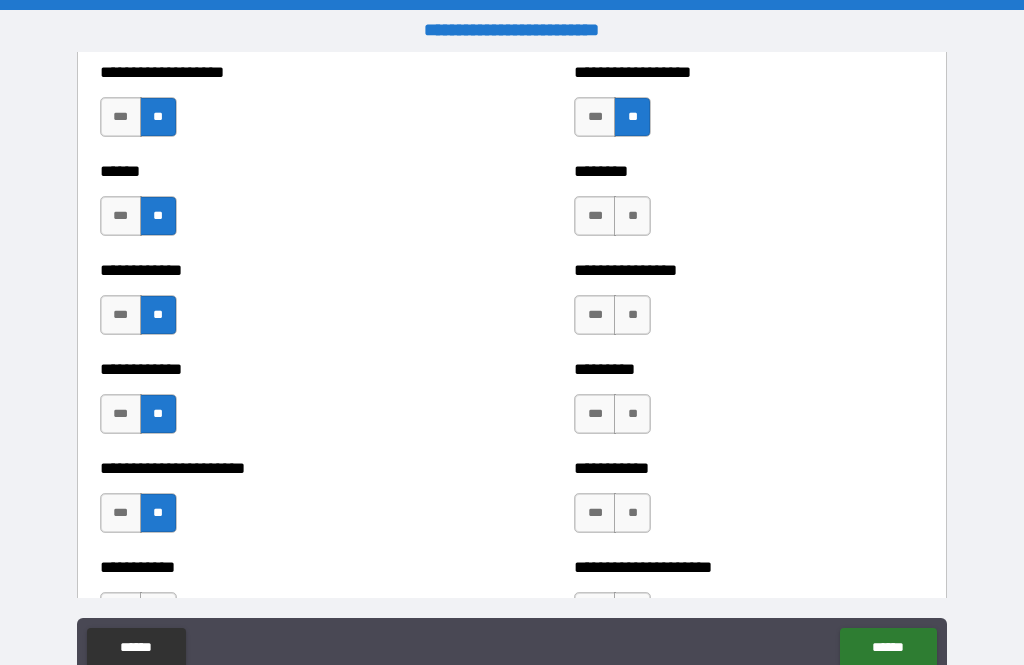 click on "**" at bounding box center [632, 216] 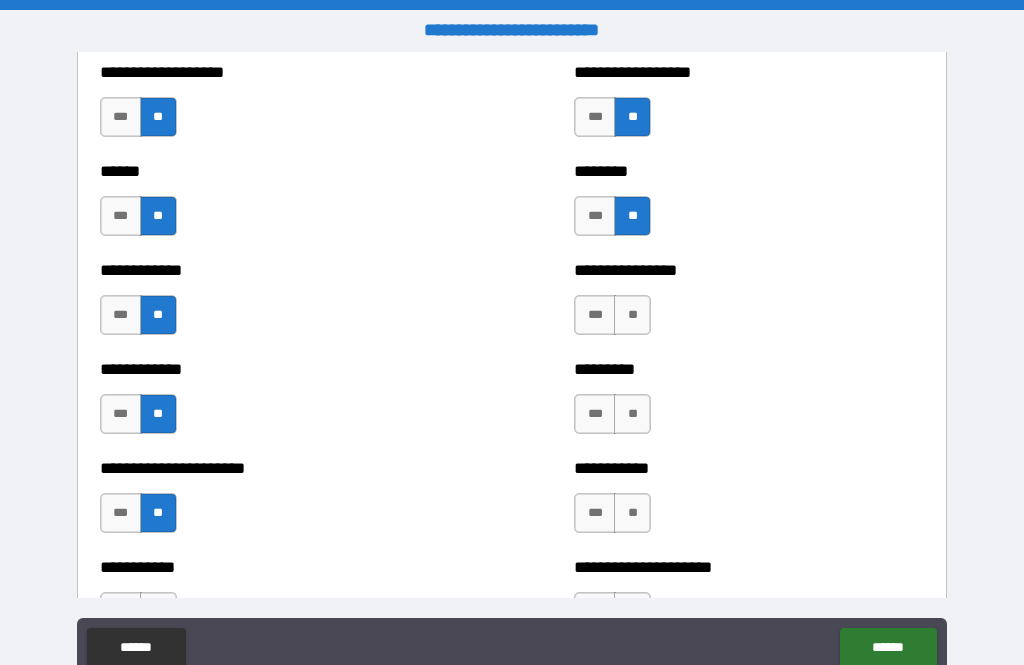 click on "**" at bounding box center (632, 315) 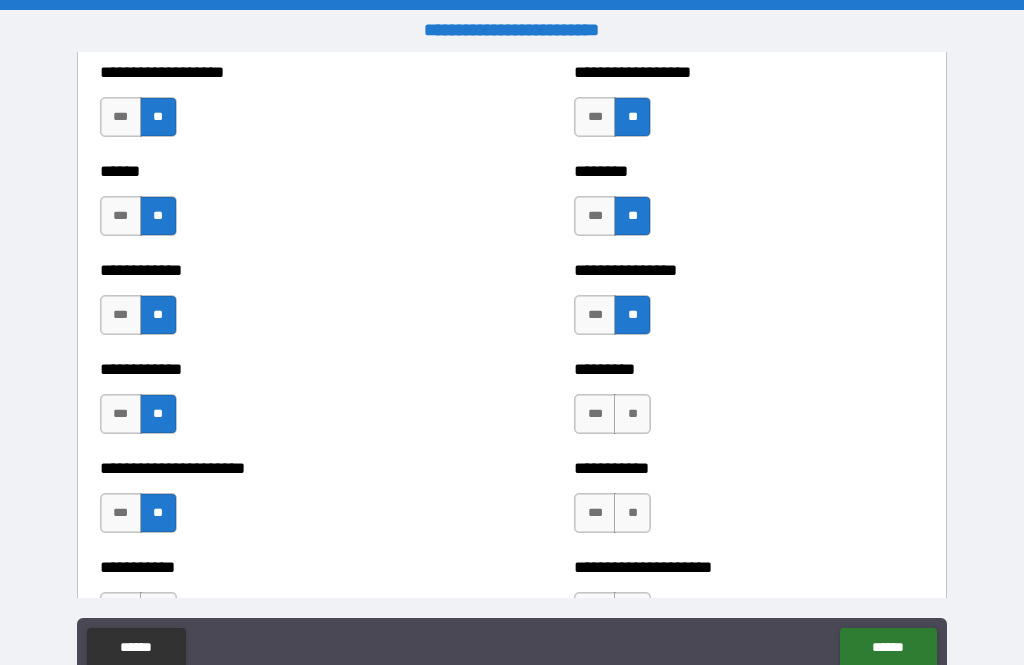 click on "**" at bounding box center [632, 414] 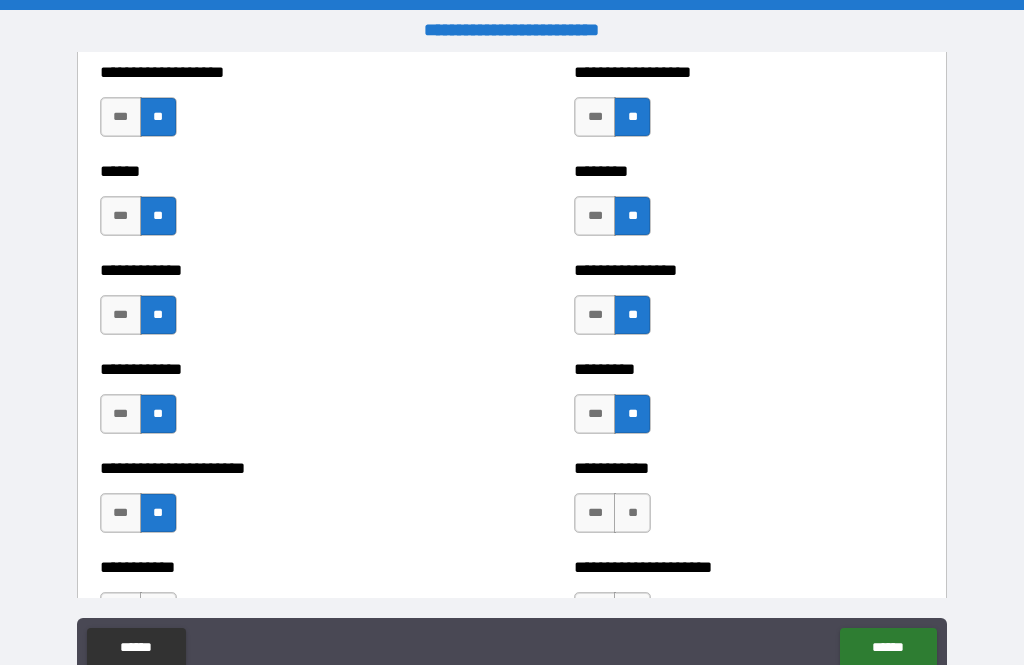 click on "**" at bounding box center (632, 513) 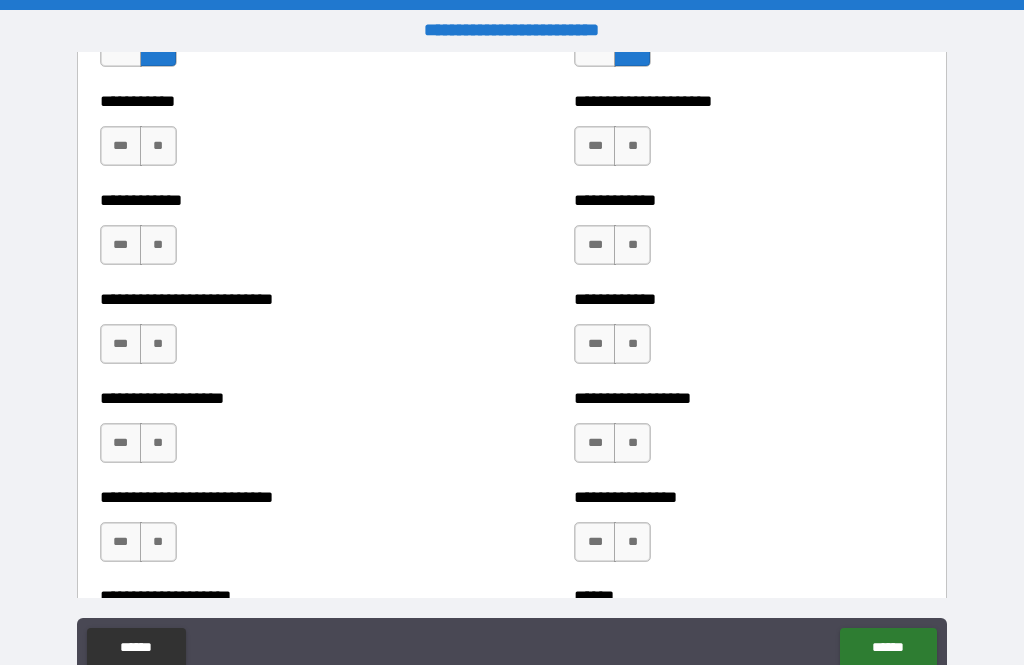 scroll, scrollTop: 5361, scrollLeft: 0, axis: vertical 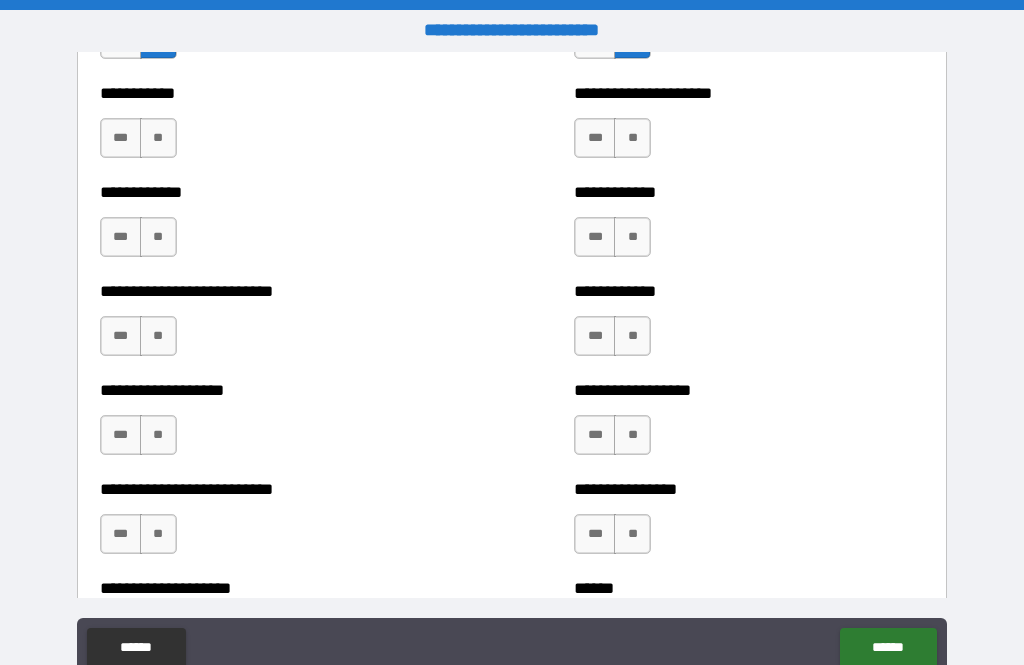 click on "**" at bounding box center [158, 138] 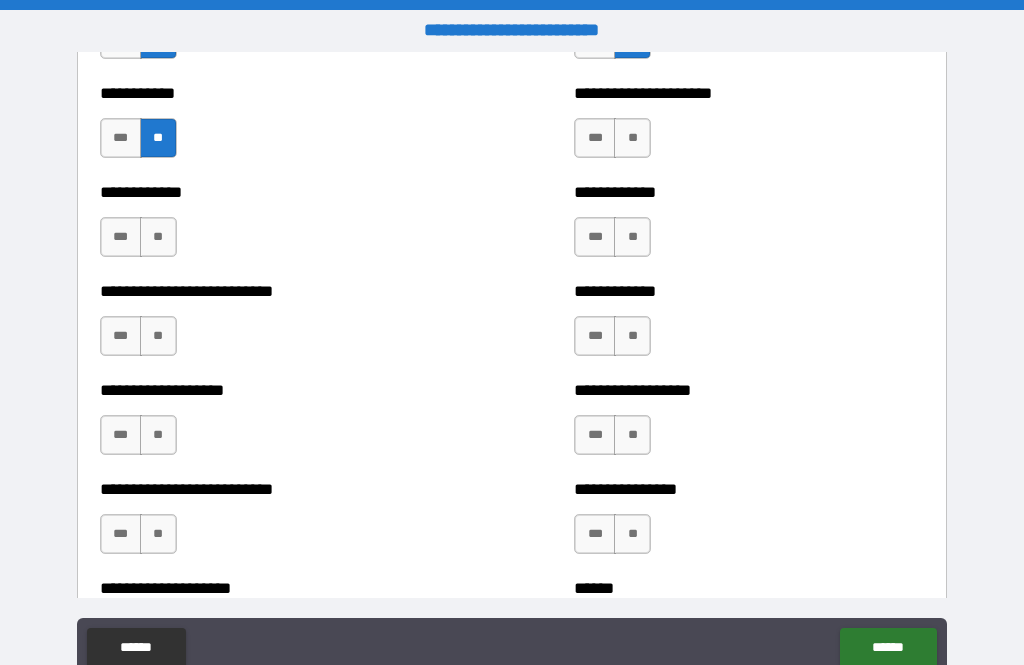 click on "**" at bounding box center [158, 237] 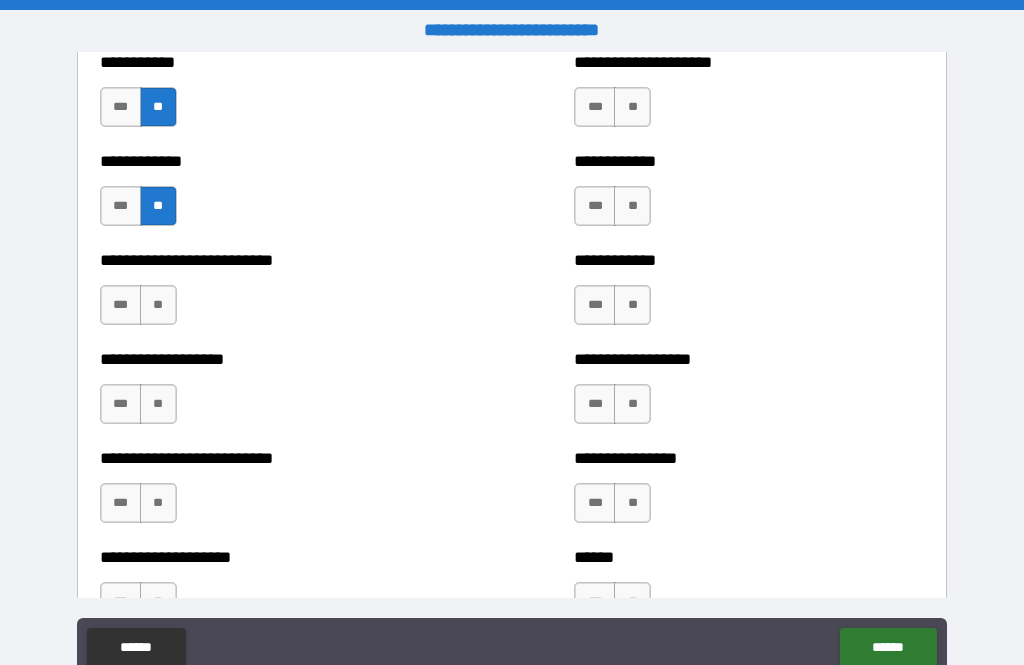 scroll, scrollTop: 5388, scrollLeft: 0, axis: vertical 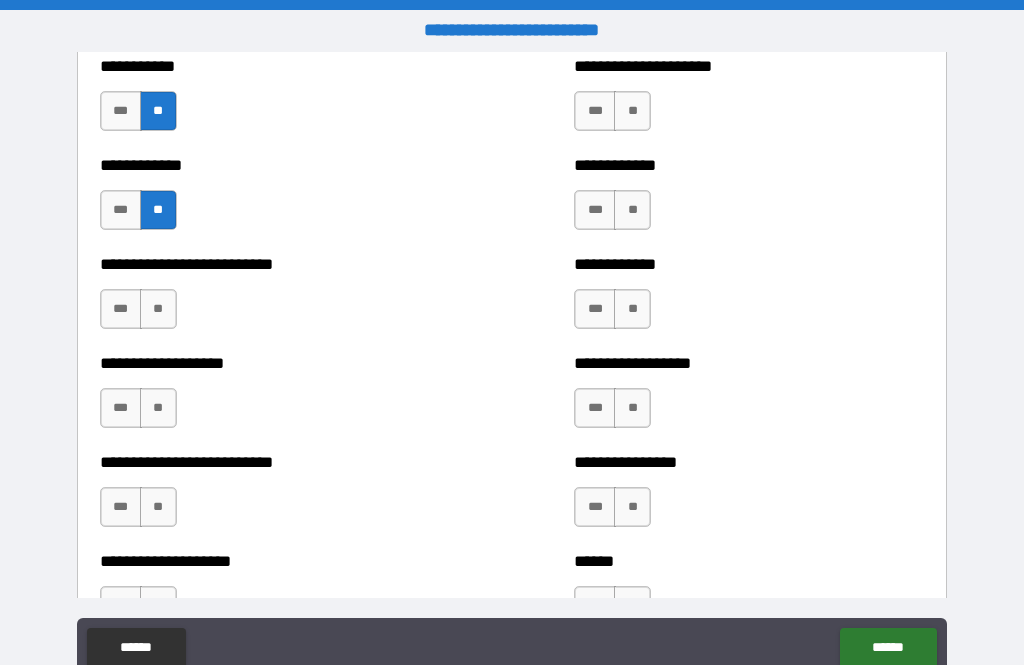 click on "**" at bounding box center [632, 111] 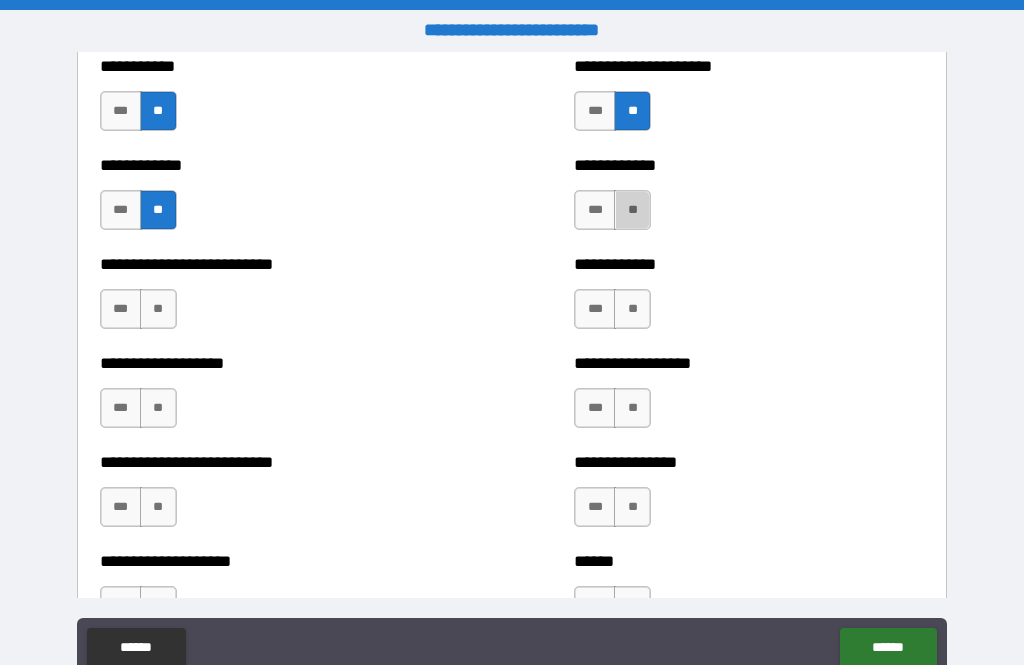 click on "**" at bounding box center (632, 210) 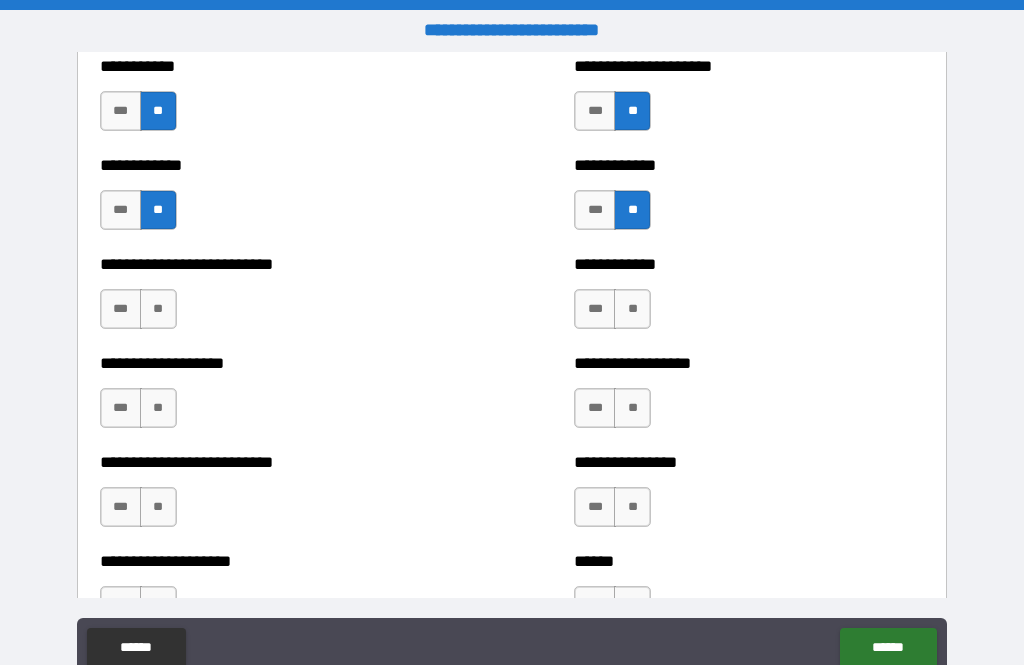 click on "**" at bounding box center (632, 309) 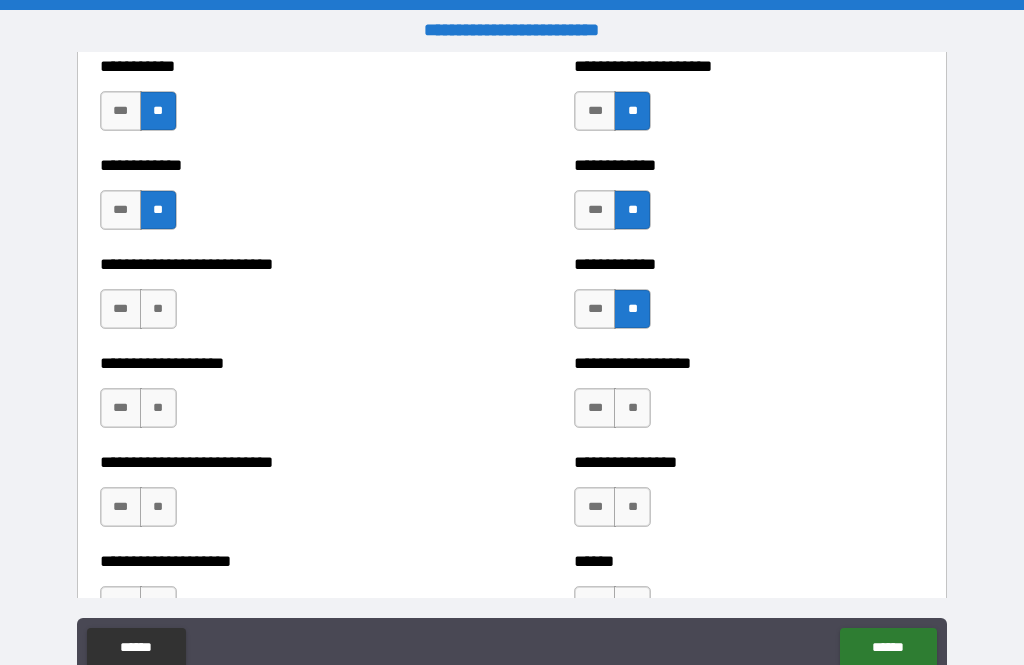 click on "**" at bounding box center [632, 408] 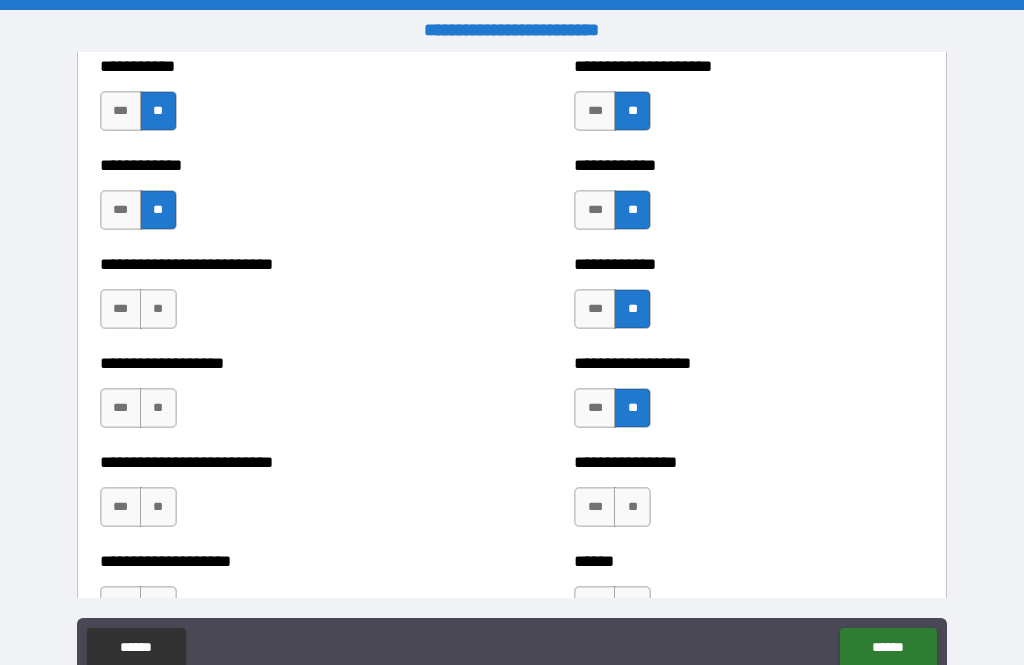 click on "**" at bounding box center (632, 507) 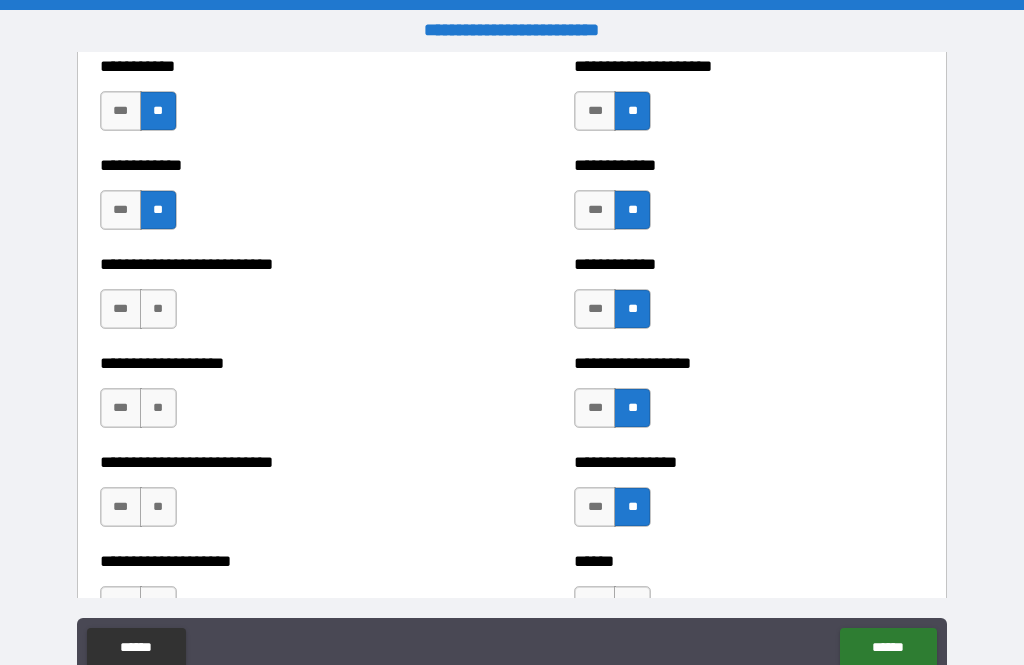 click on "**" at bounding box center (158, 309) 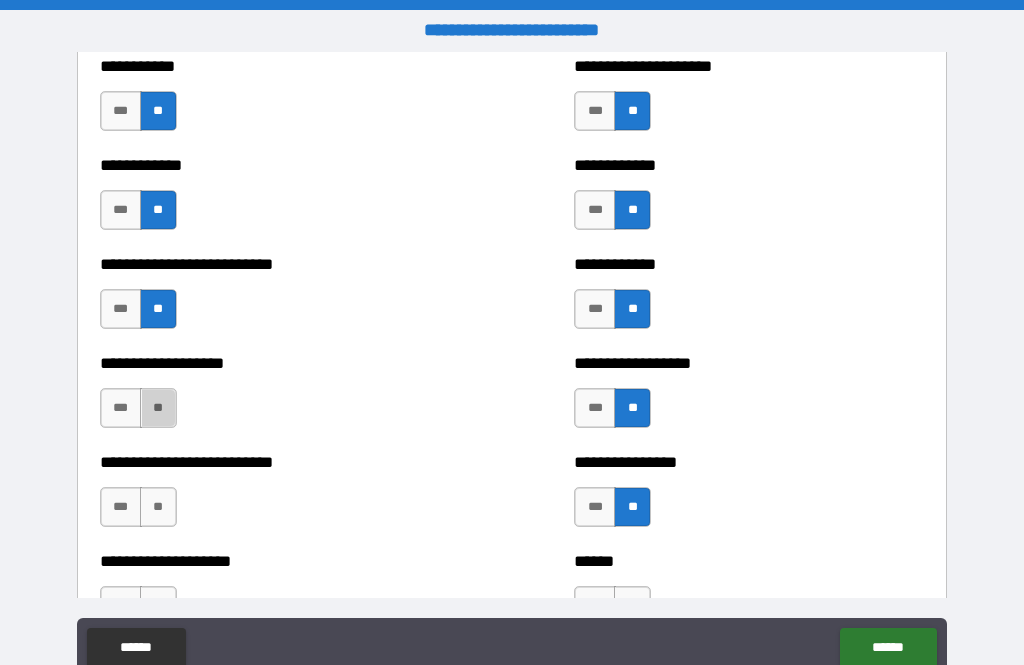 click on "**" at bounding box center (158, 408) 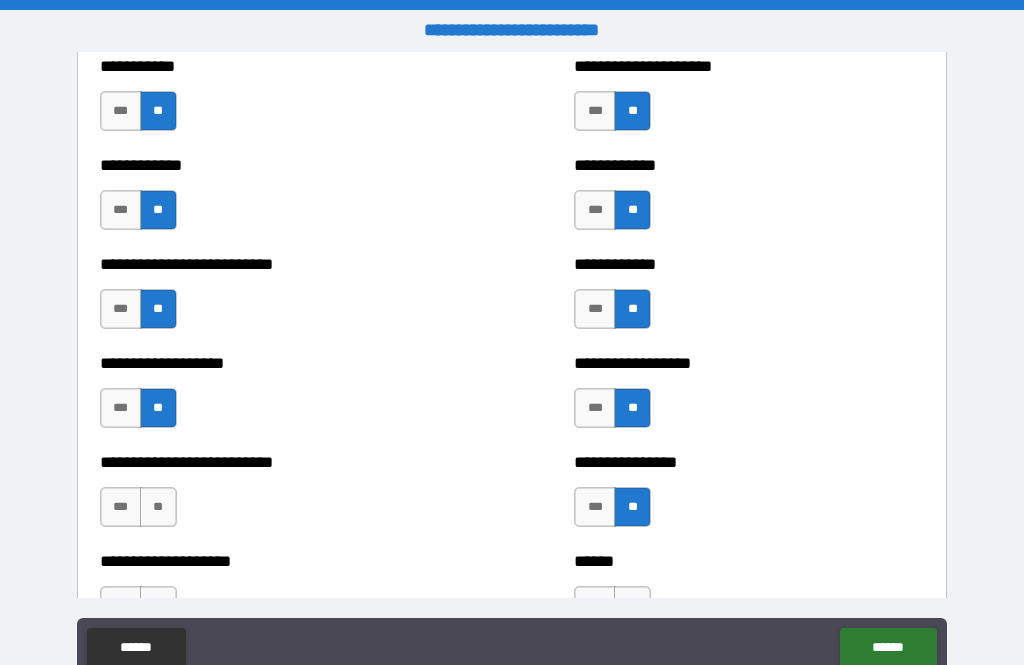 click on "**" at bounding box center [158, 507] 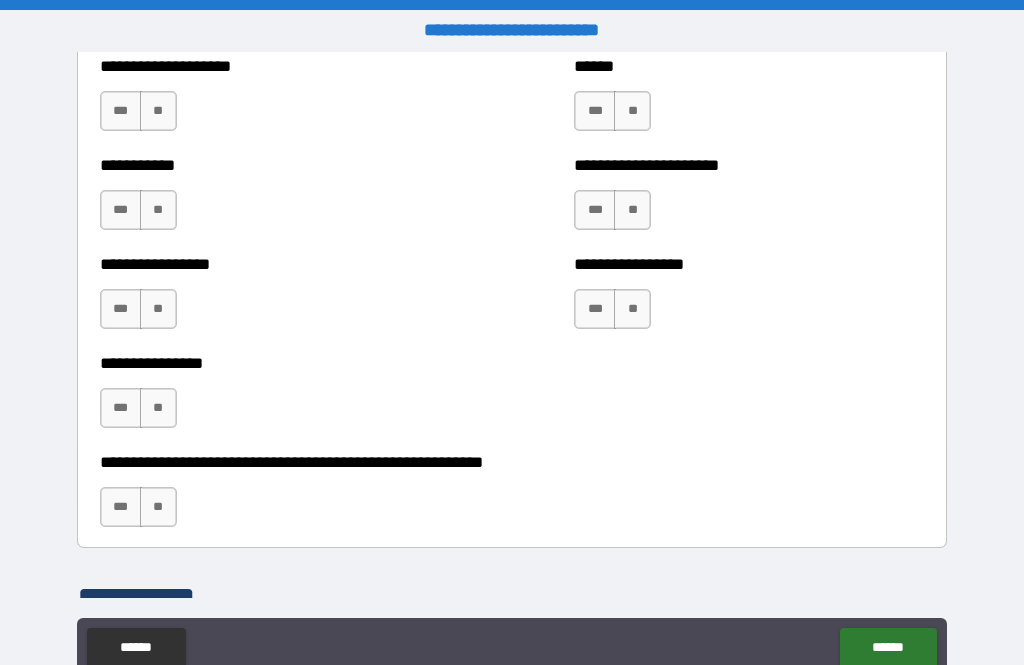 scroll, scrollTop: 5881, scrollLeft: 0, axis: vertical 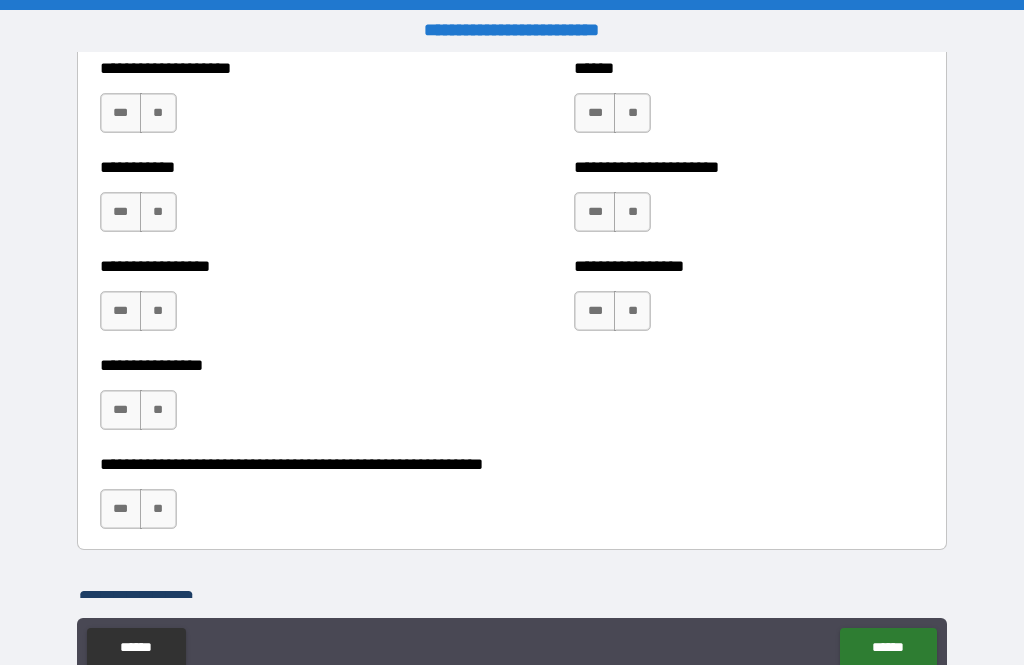click on "**" at bounding box center (158, 113) 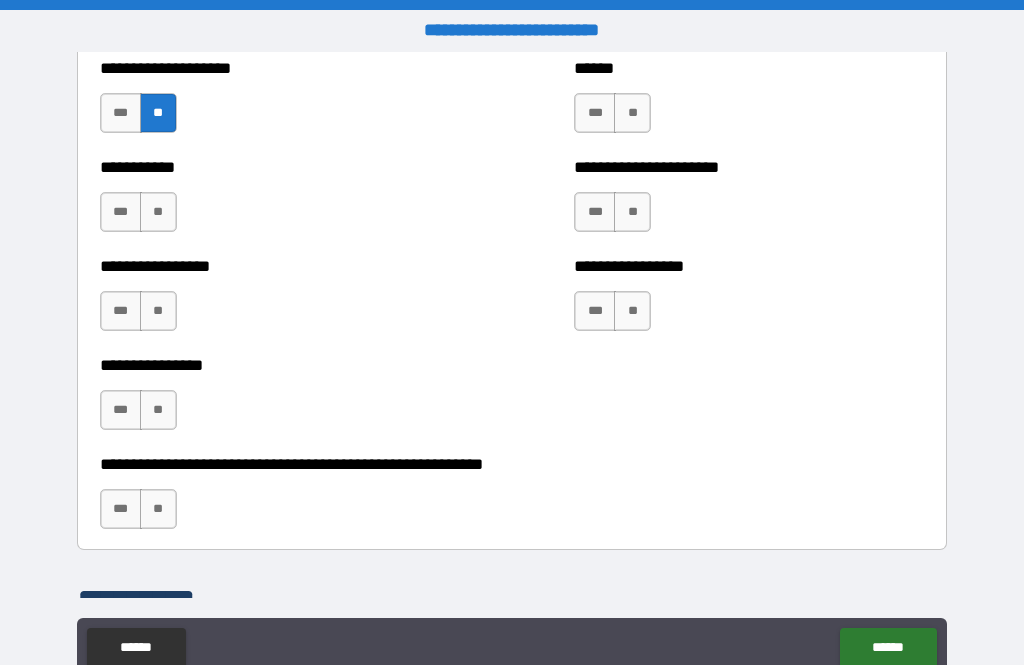 click on "**" at bounding box center (158, 212) 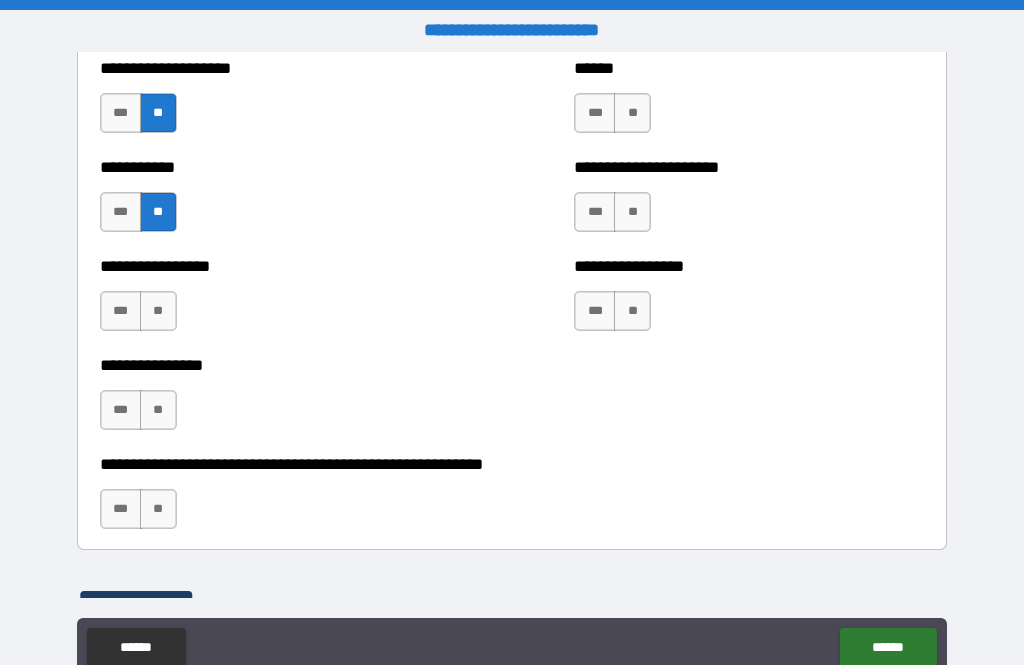 click on "*** **" at bounding box center [141, 316] 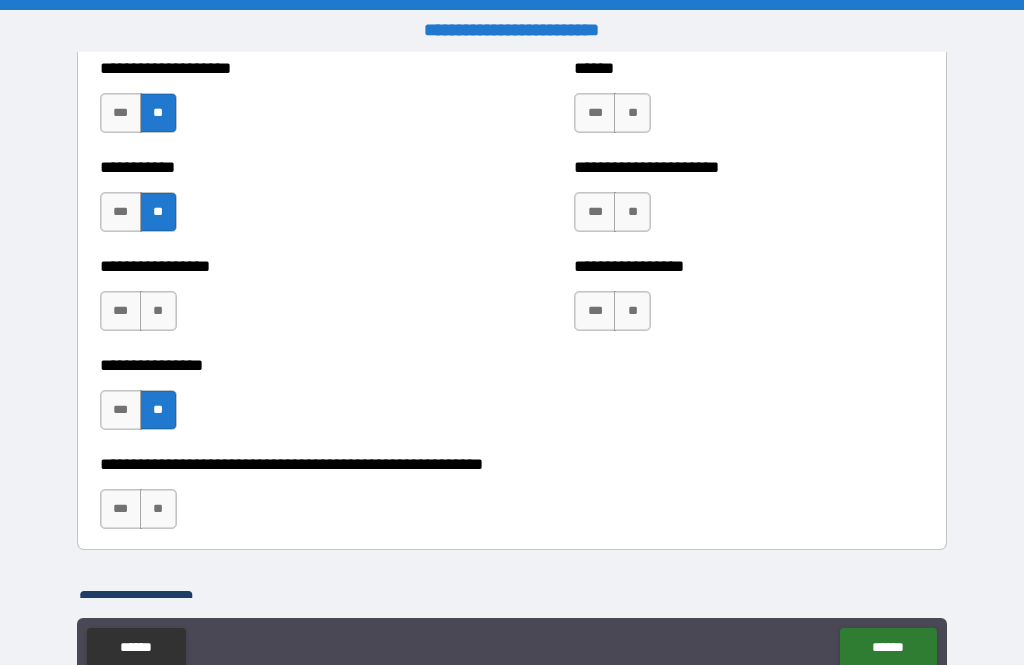 click on "**" at bounding box center [158, 509] 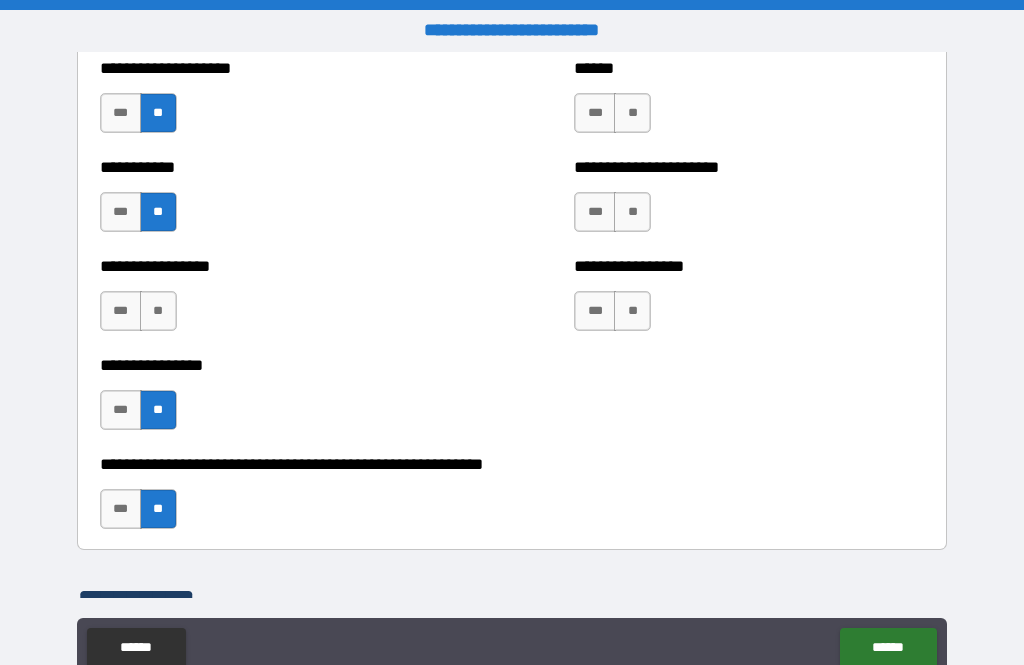 click on "**" at bounding box center (632, 113) 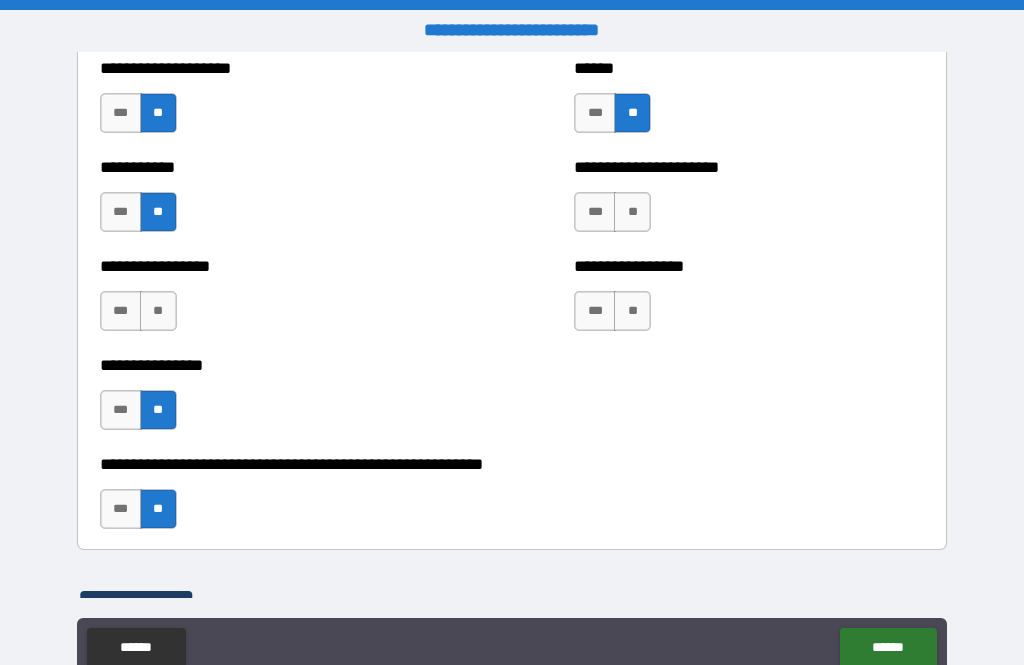 click on "**" at bounding box center (632, 212) 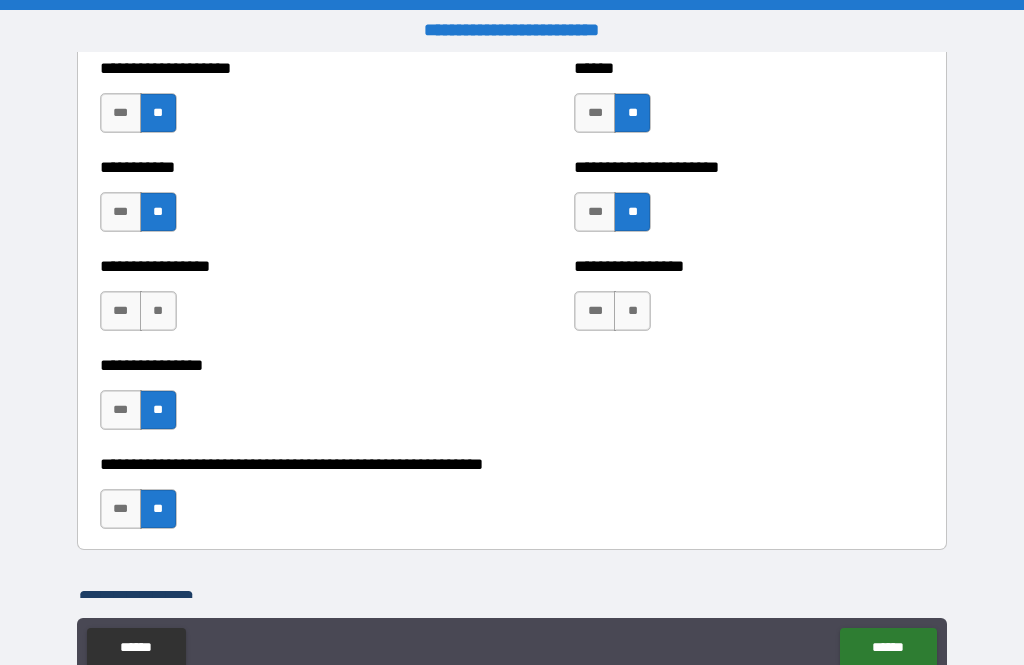 click on "**" at bounding box center (632, 311) 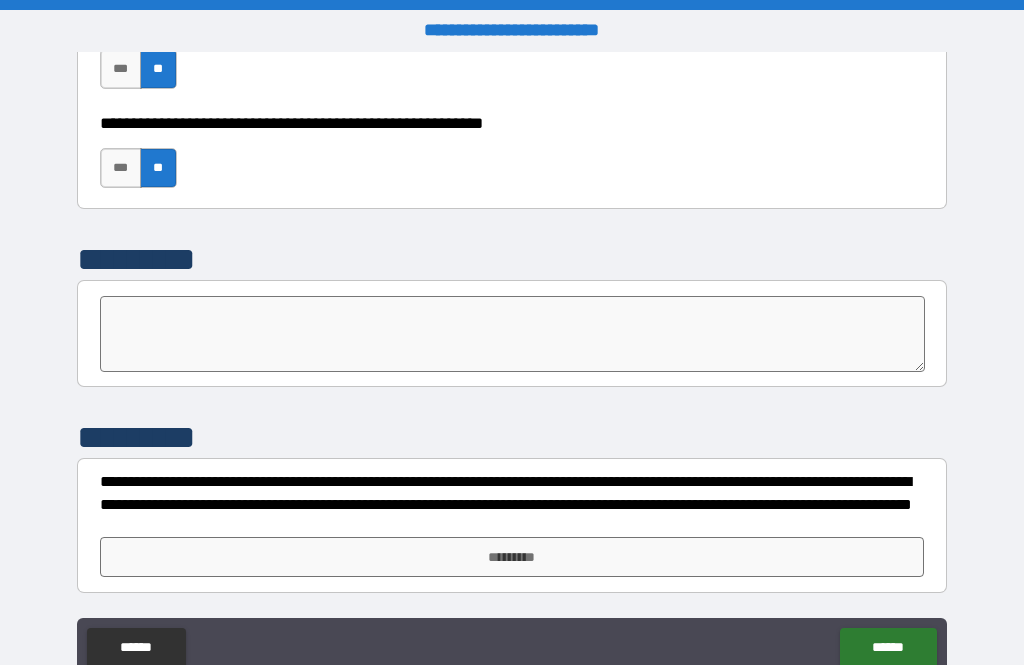 scroll, scrollTop: 6222, scrollLeft: 0, axis: vertical 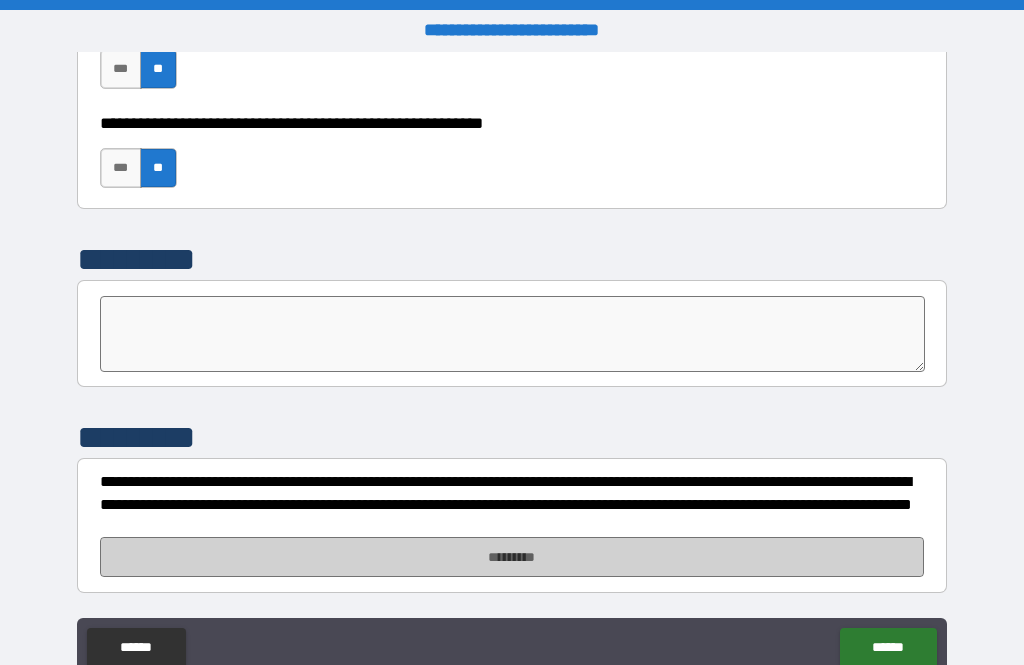 click on "*********" at bounding box center (512, 557) 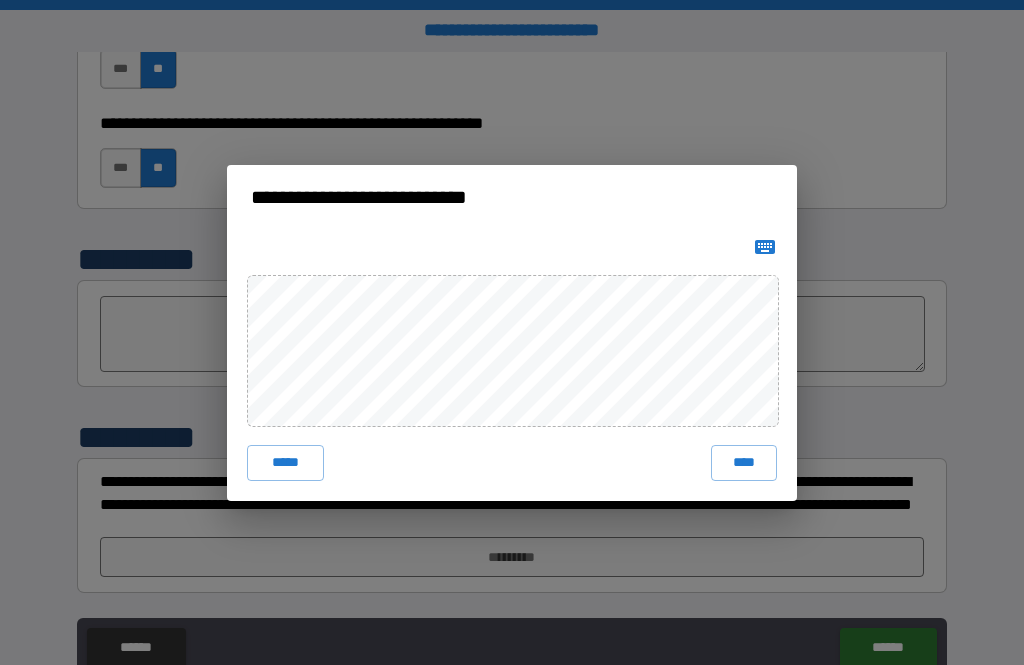 click on "****" at bounding box center [744, 463] 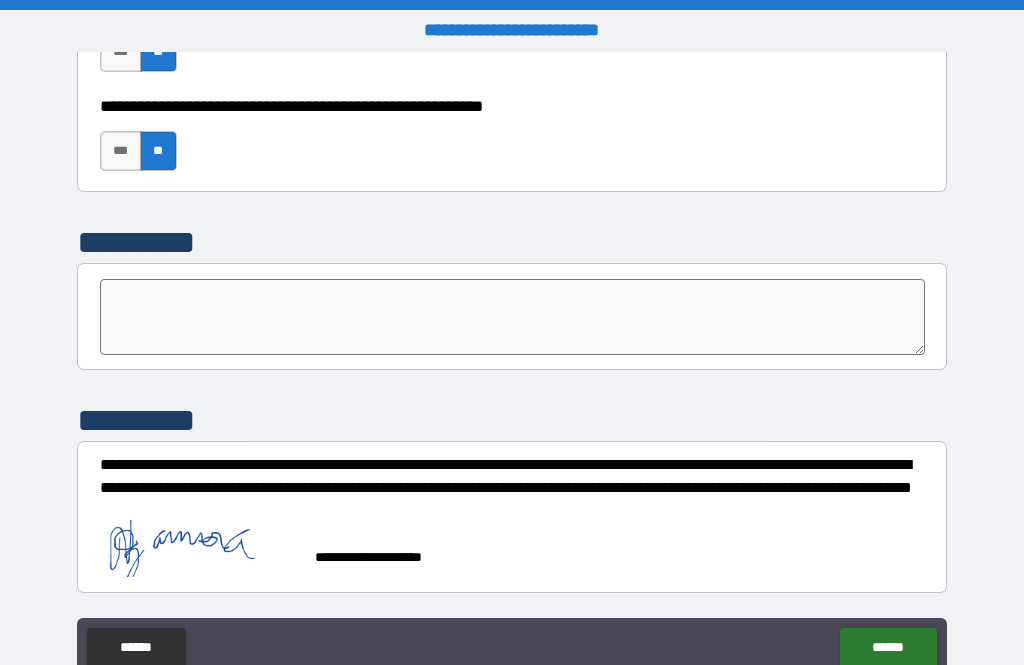 scroll, scrollTop: 6239, scrollLeft: 0, axis: vertical 